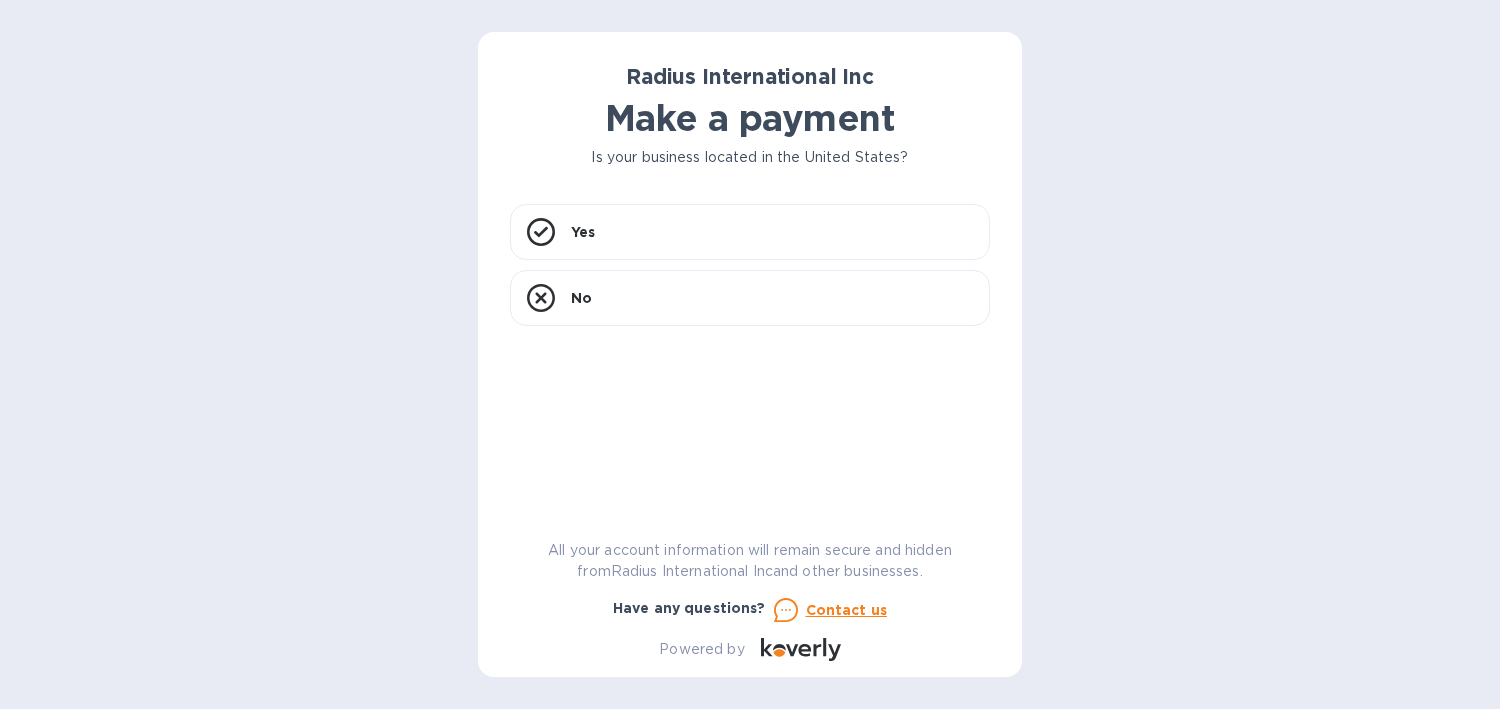 scroll, scrollTop: 0, scrollLeft: 0, axis: both 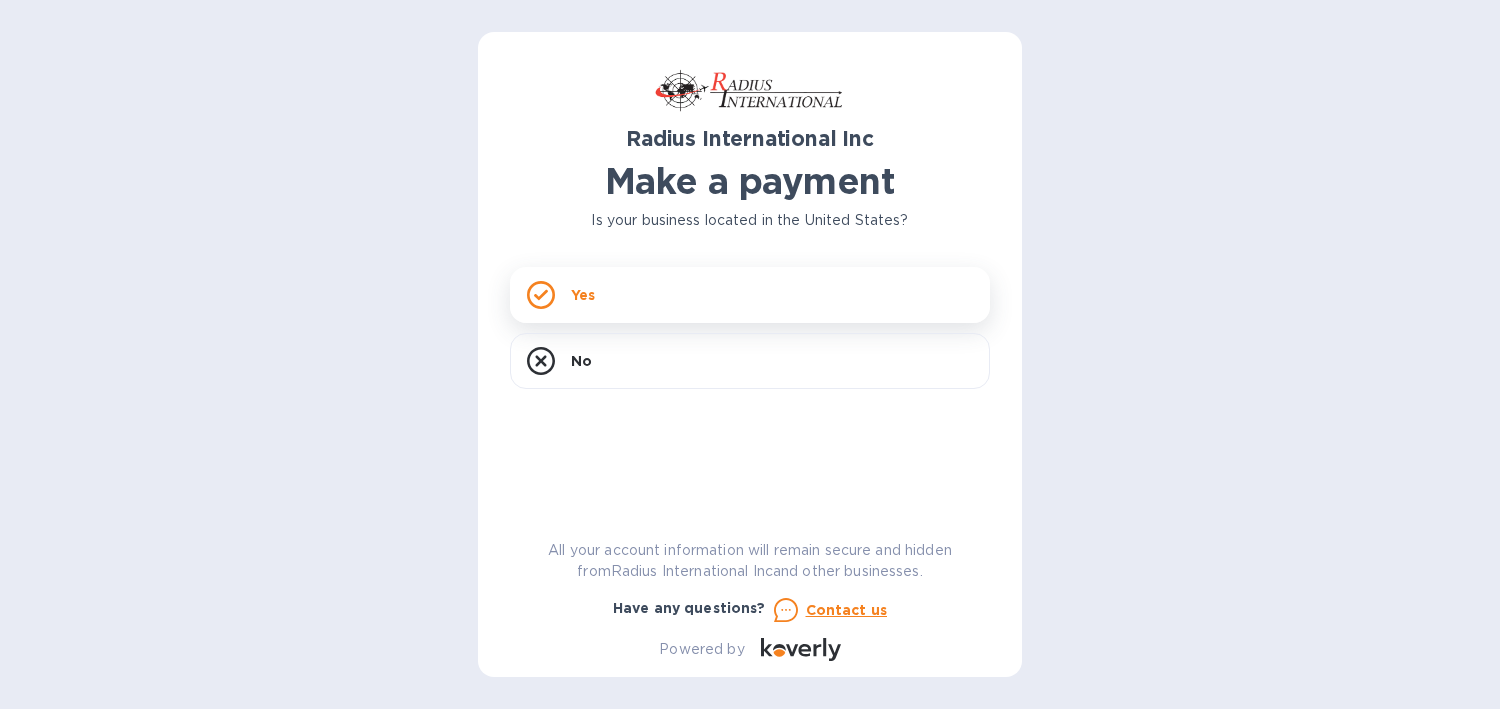 click on "Yes" at bounding box center [750, 295] 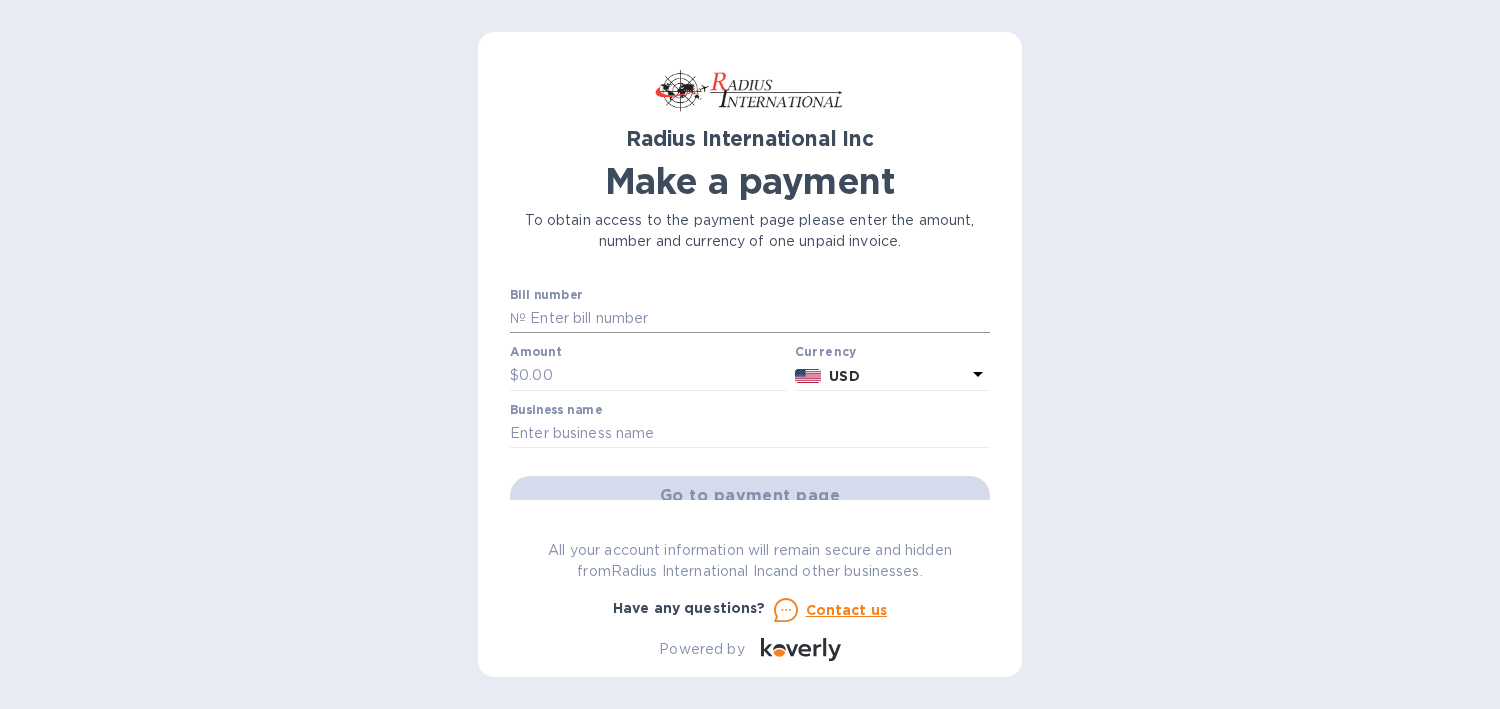 click at bounding box center [758, 319] 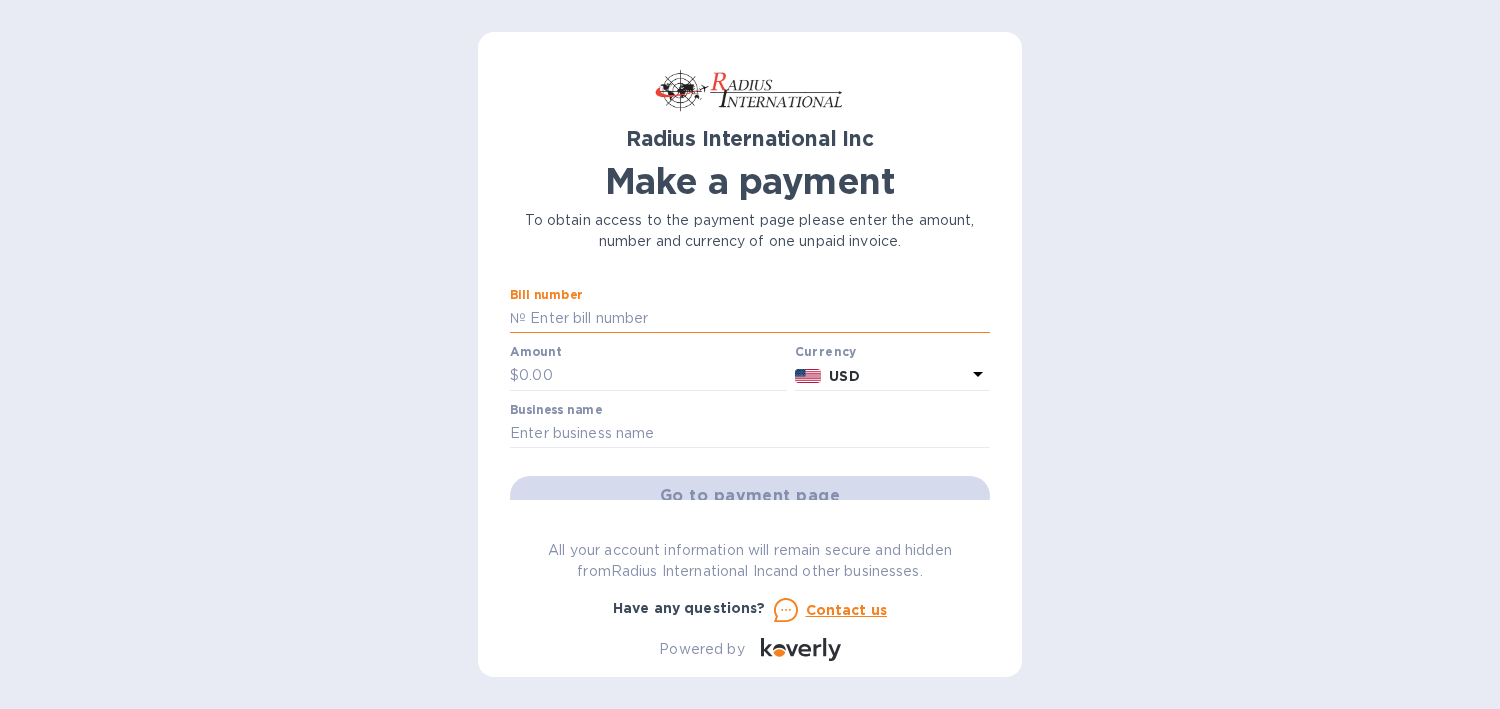 paste on "Bill № SSI00095004/A" 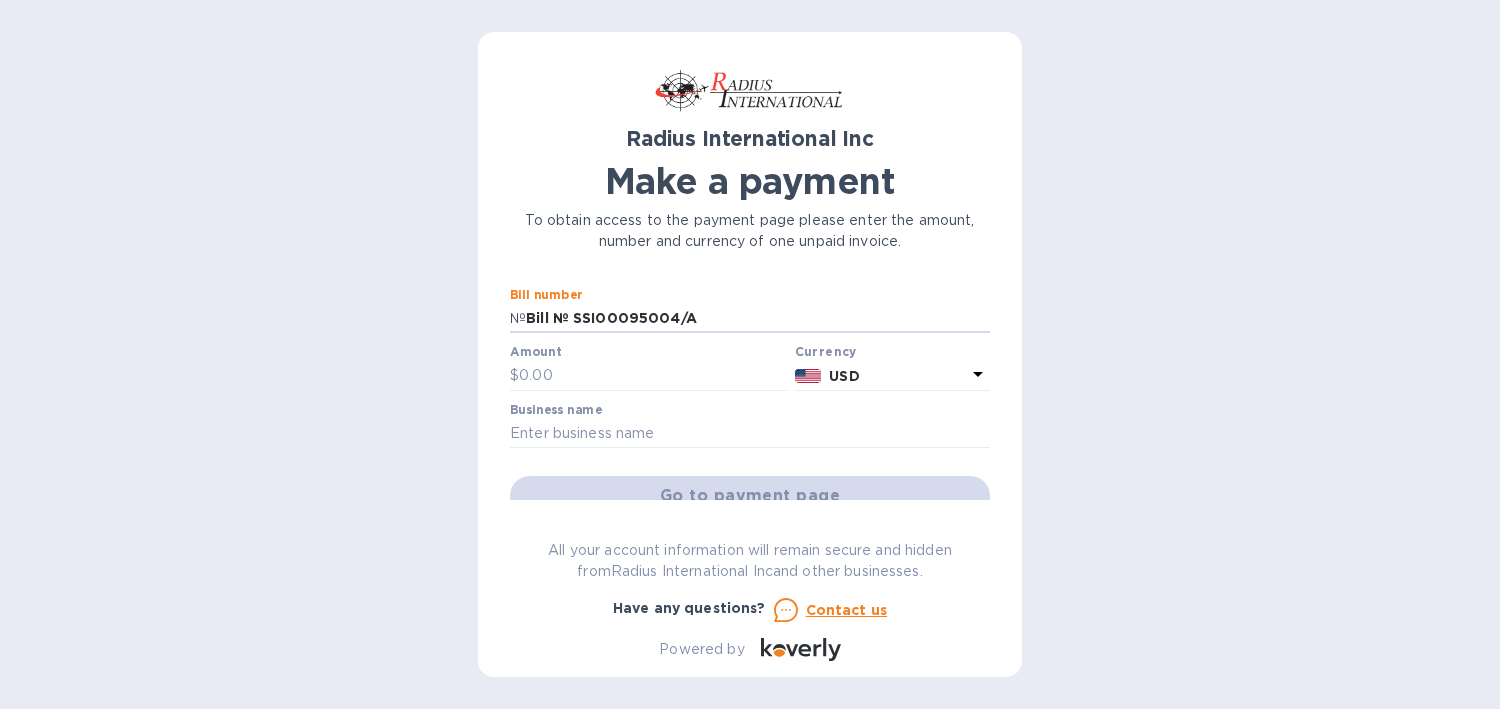 type on "Bill № SSI00095004/A" 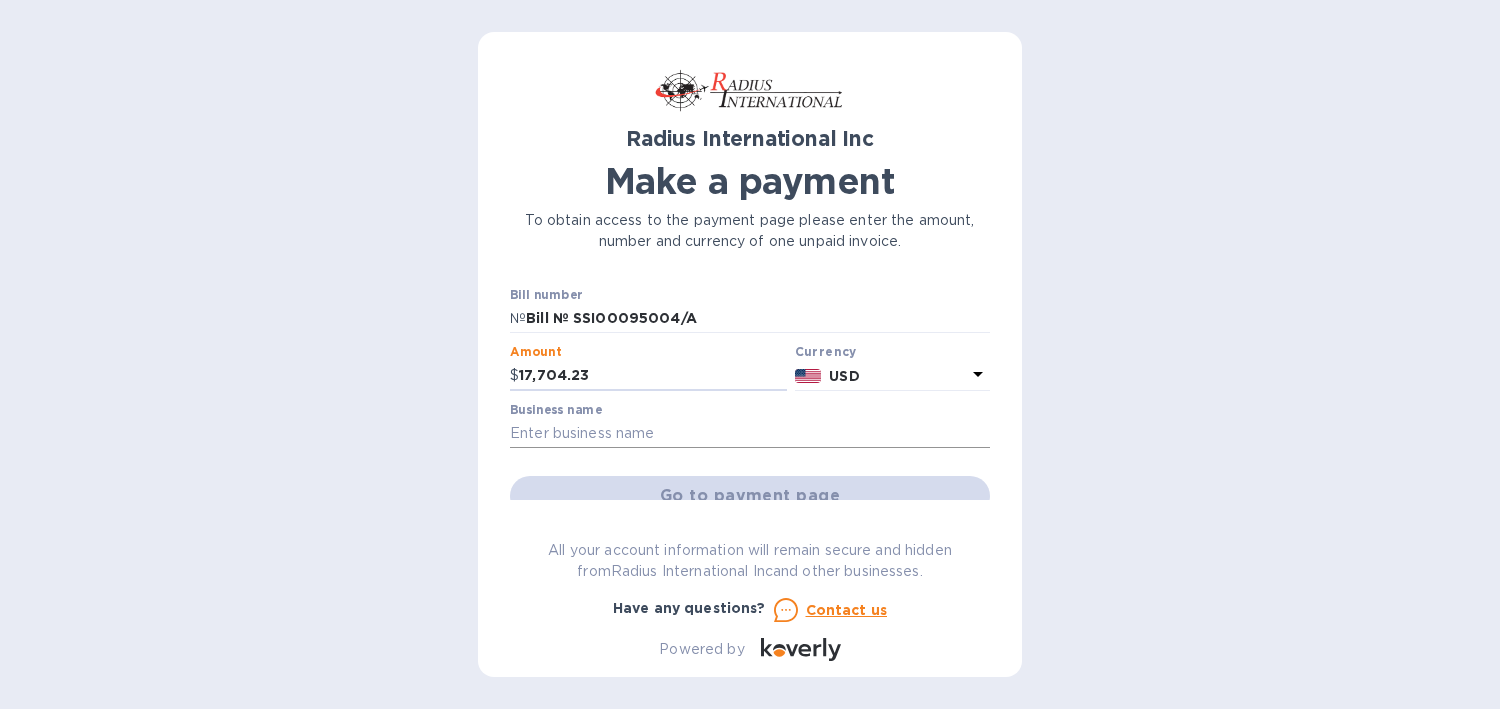 type on "17,704.23" 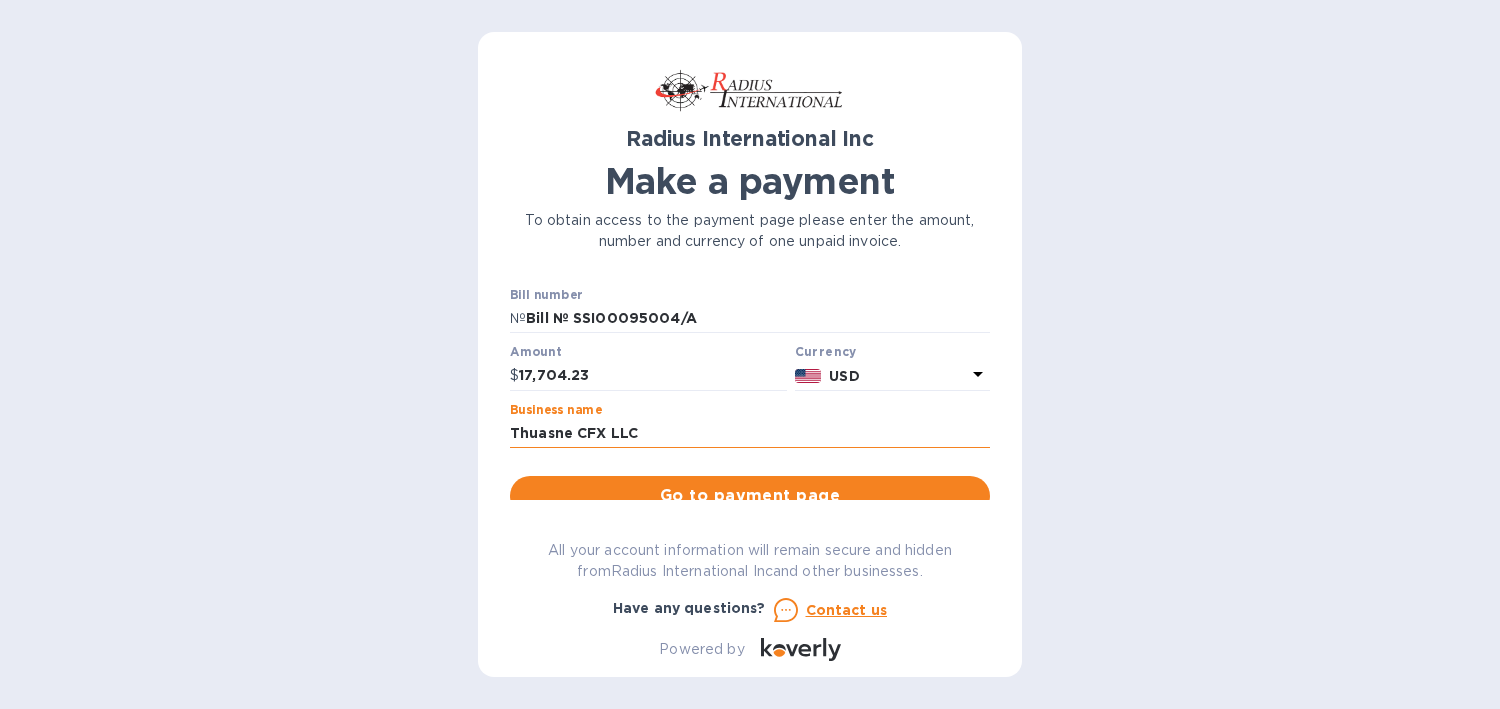 scroll, scrollTop: 150, scrollLeft: 0, axis: vertical 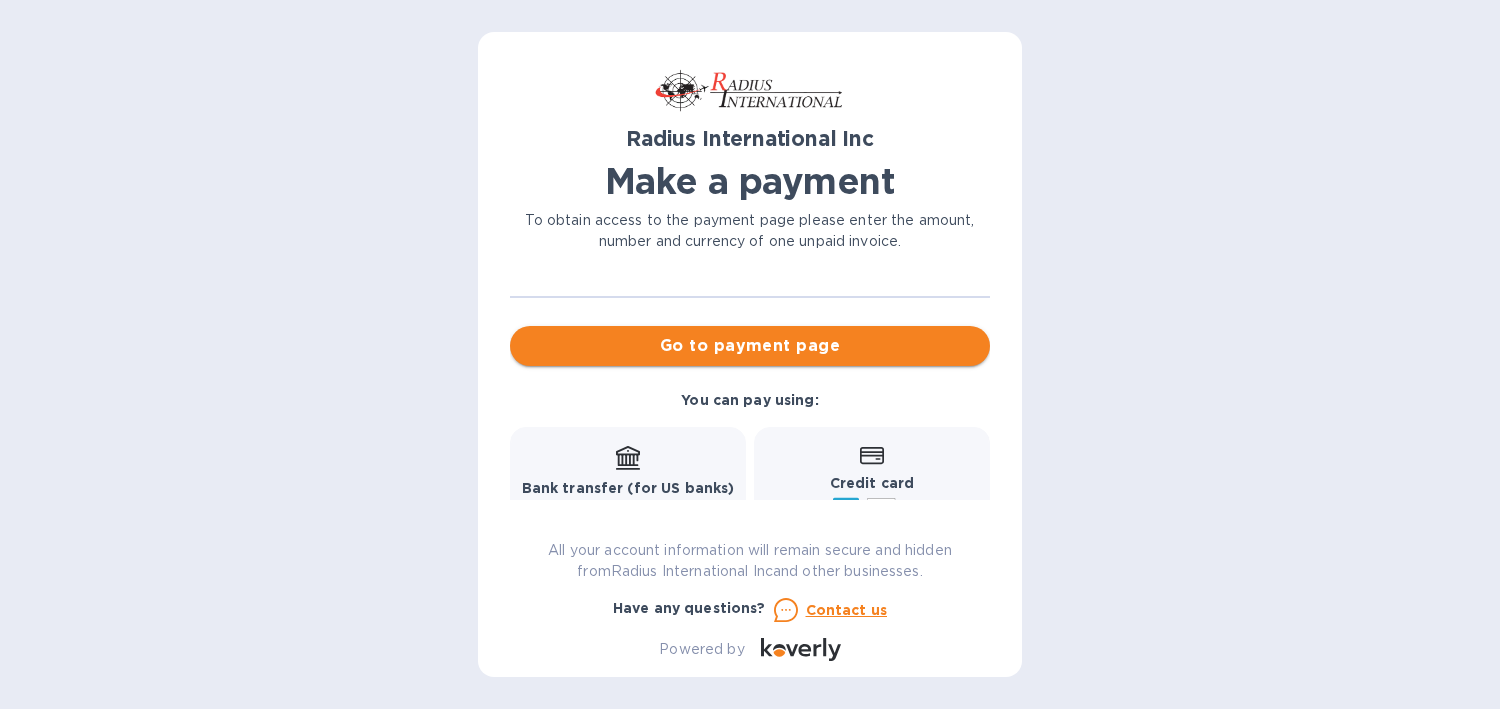 type on "Thuasne CFX LLC" 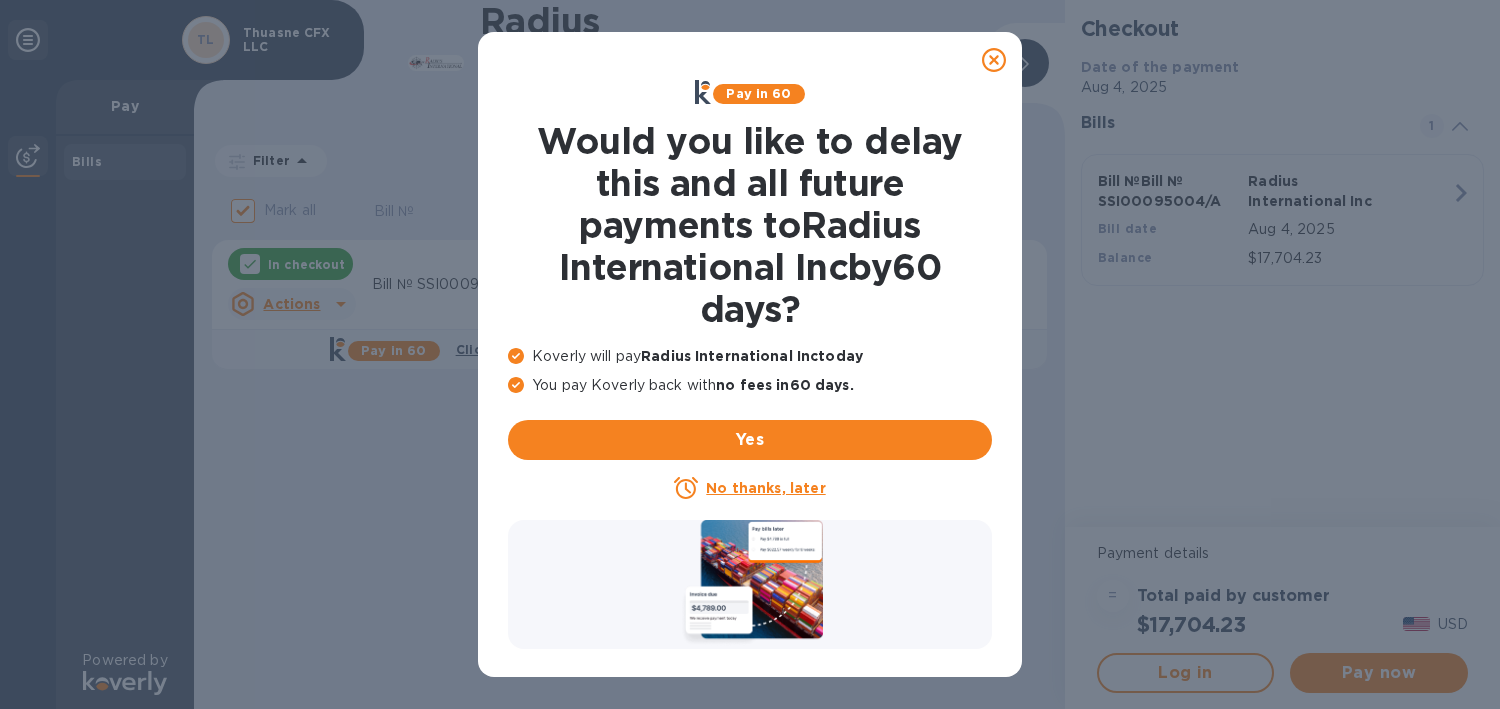 click on "No thanks, later" at bounding box center [765, 488] 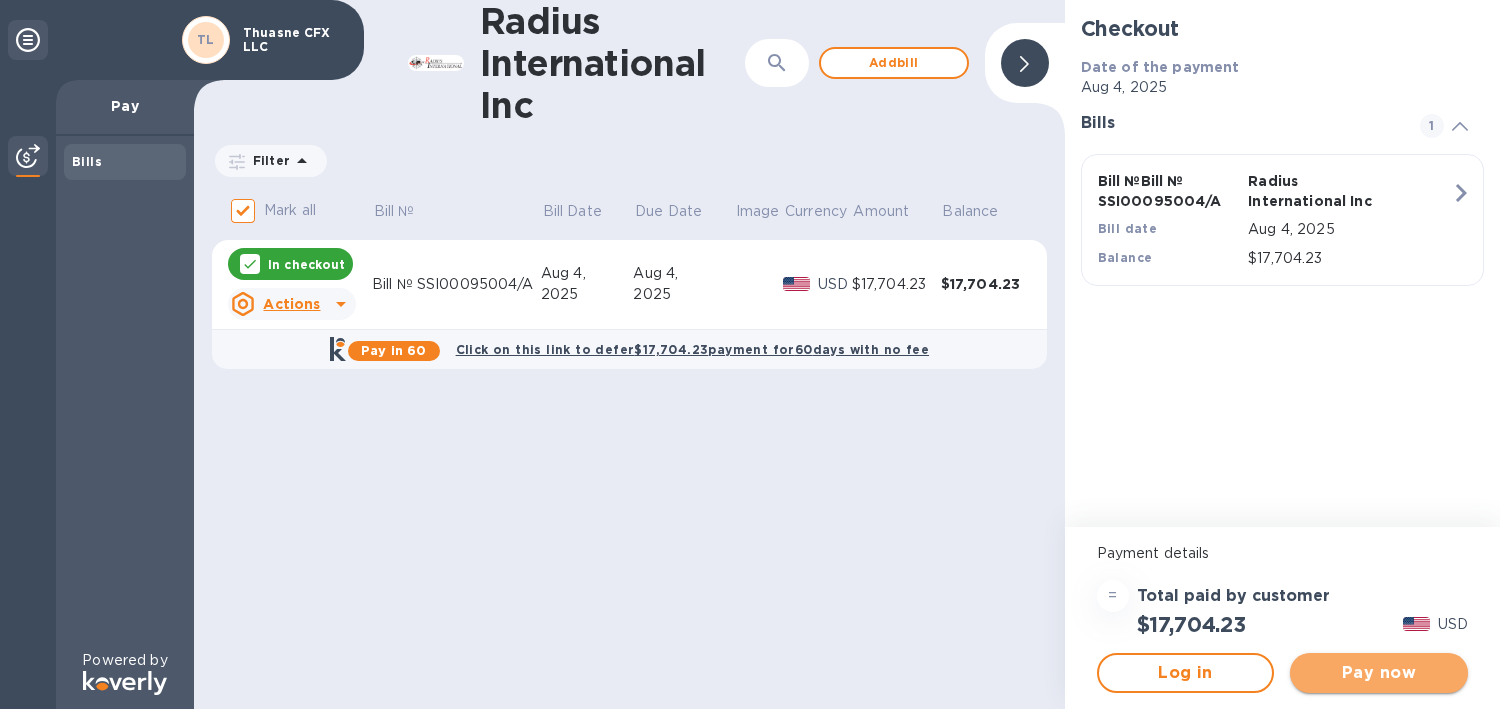 click on "Pay now" at bounding box center (1379, 673) 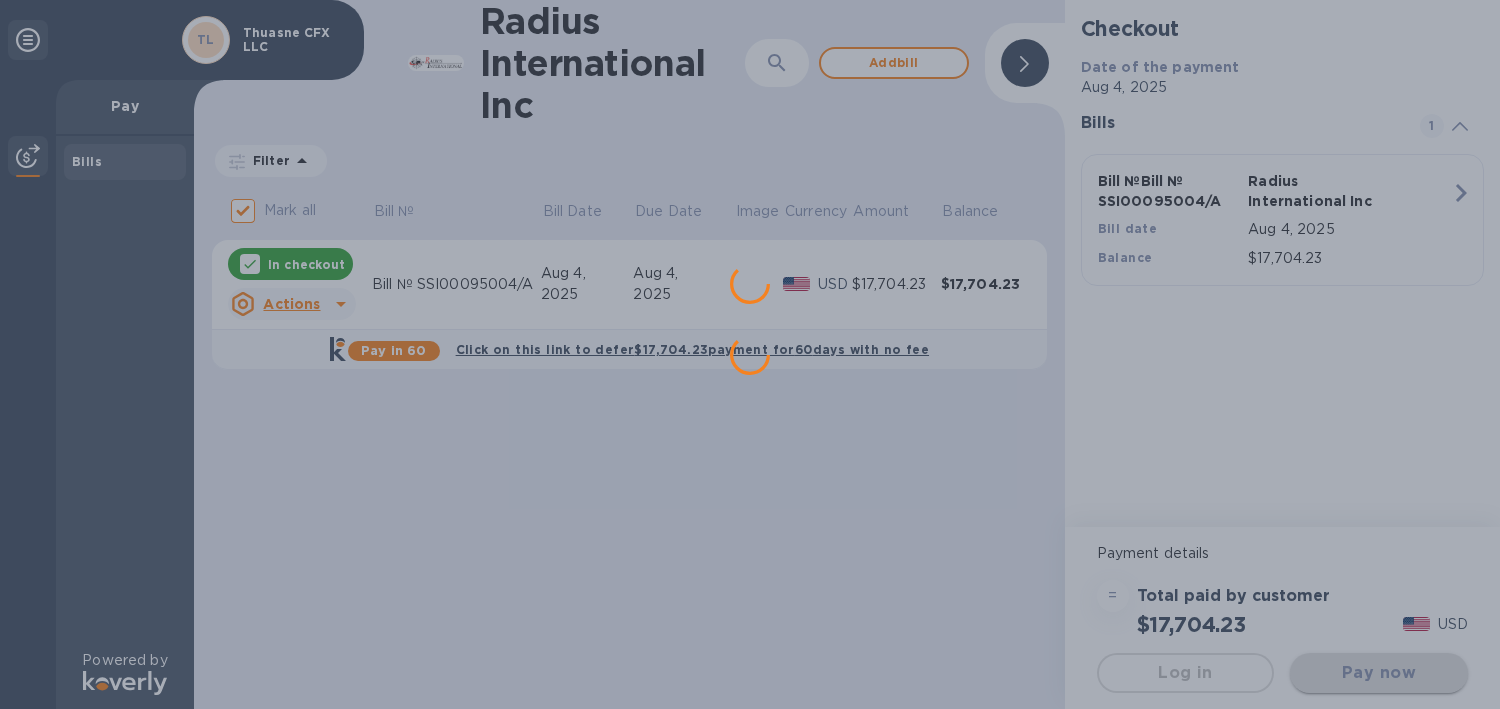 scroll, scrollTop: 0, scrollLeft: 0, axis: both 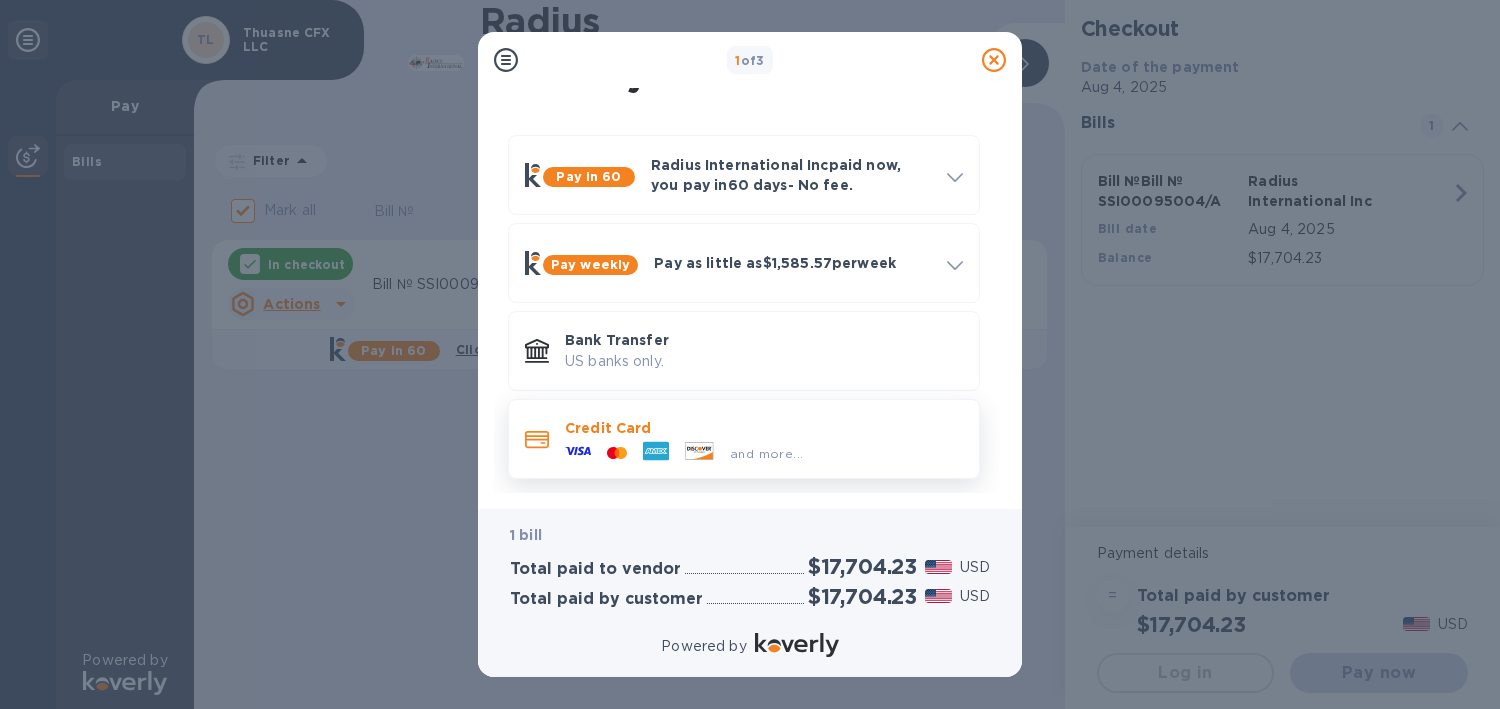click 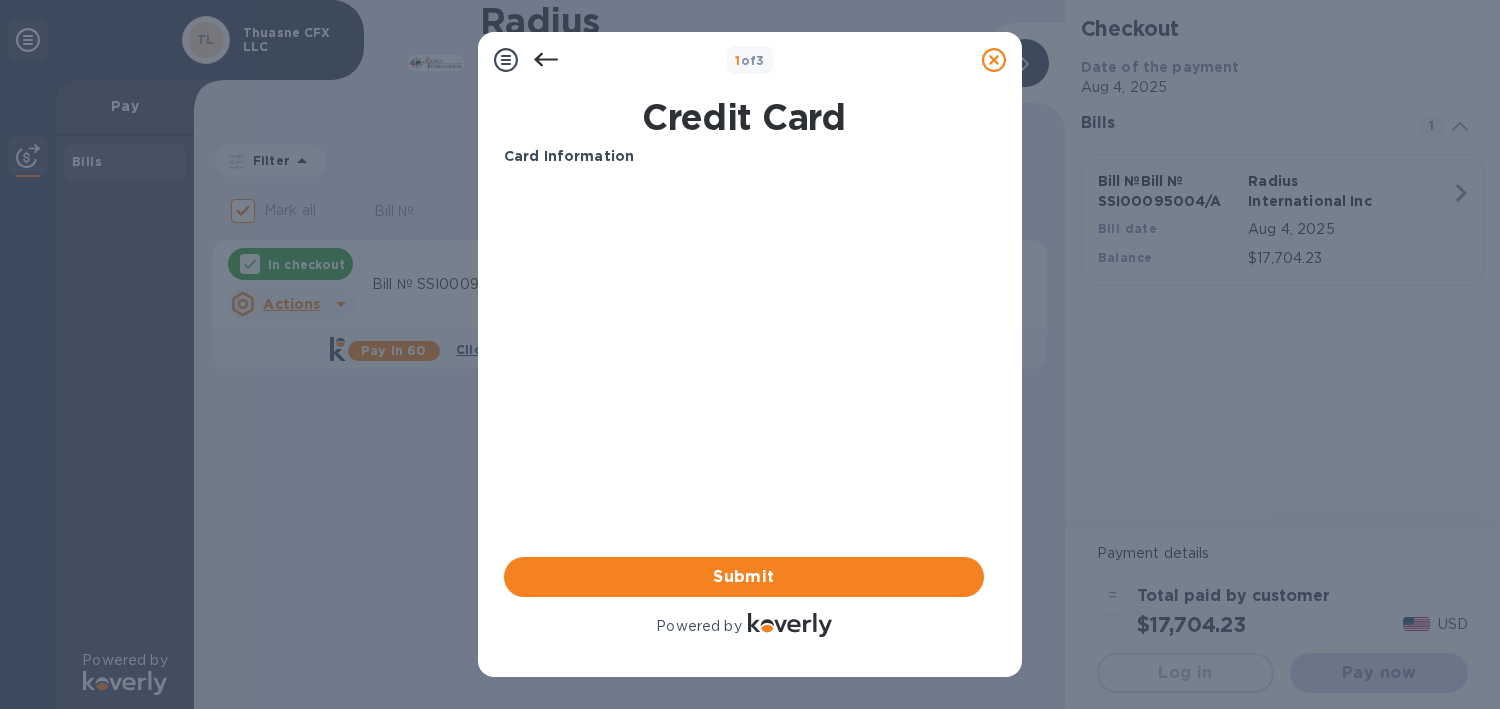 scroll, scrollTop: 0, scrollLeft: 0, axis: both 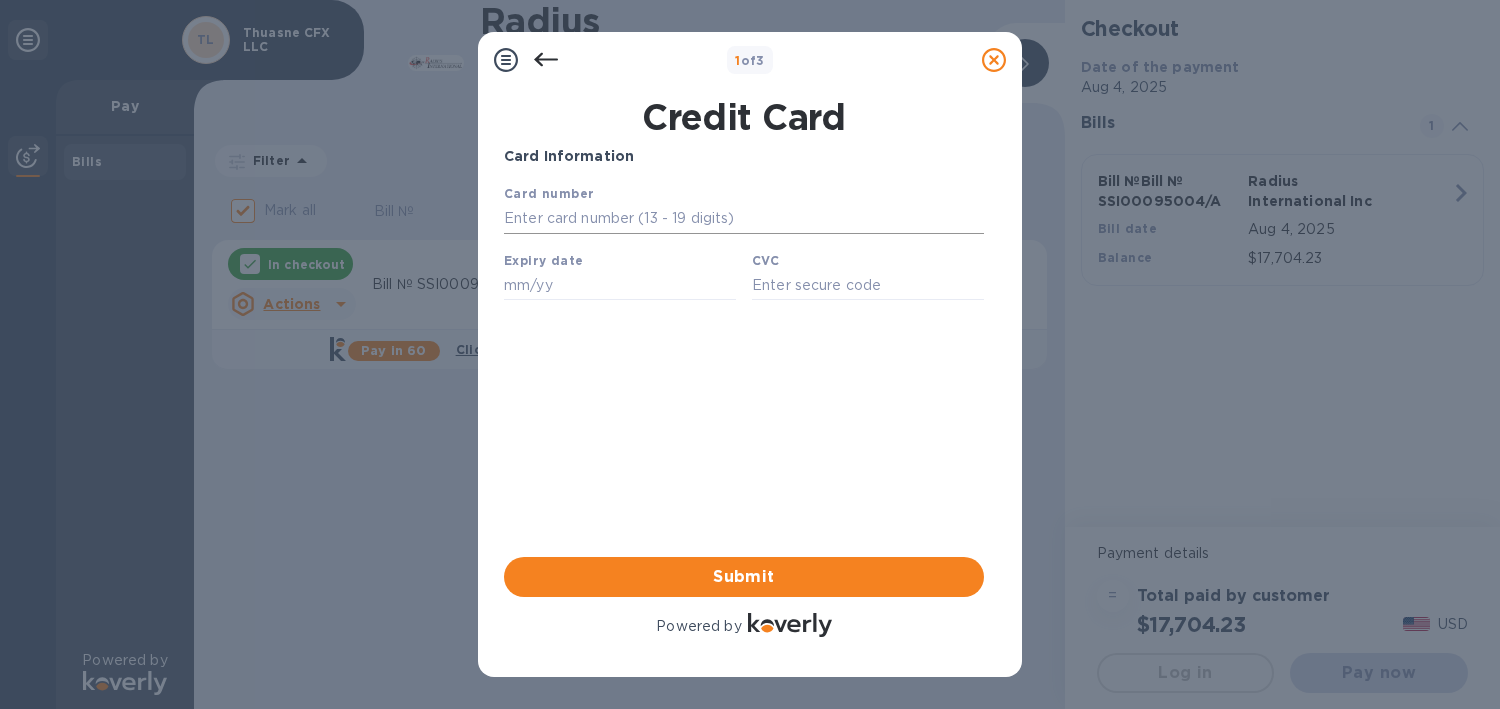 click at bounding box center (744, 219) 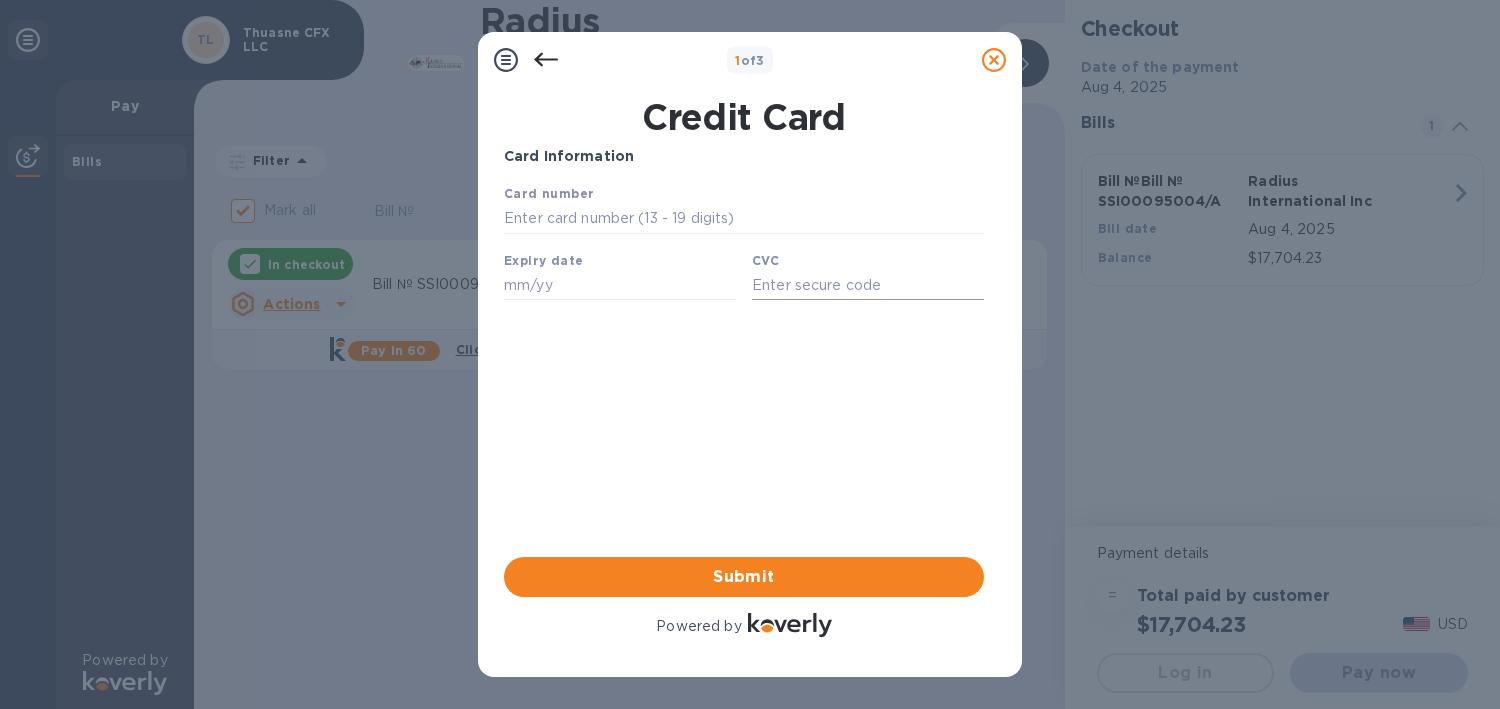 type on "[CREDIT CARD]" 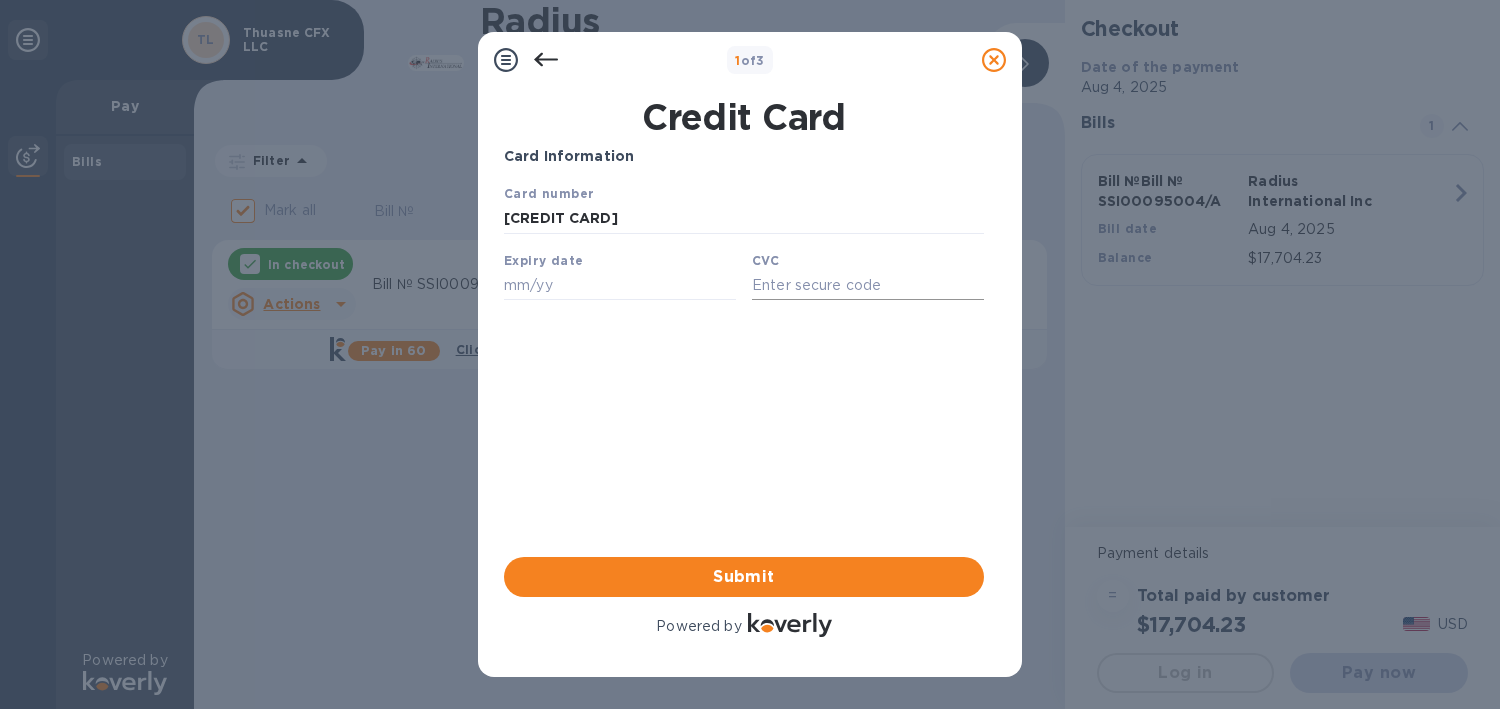 type on "12/28" 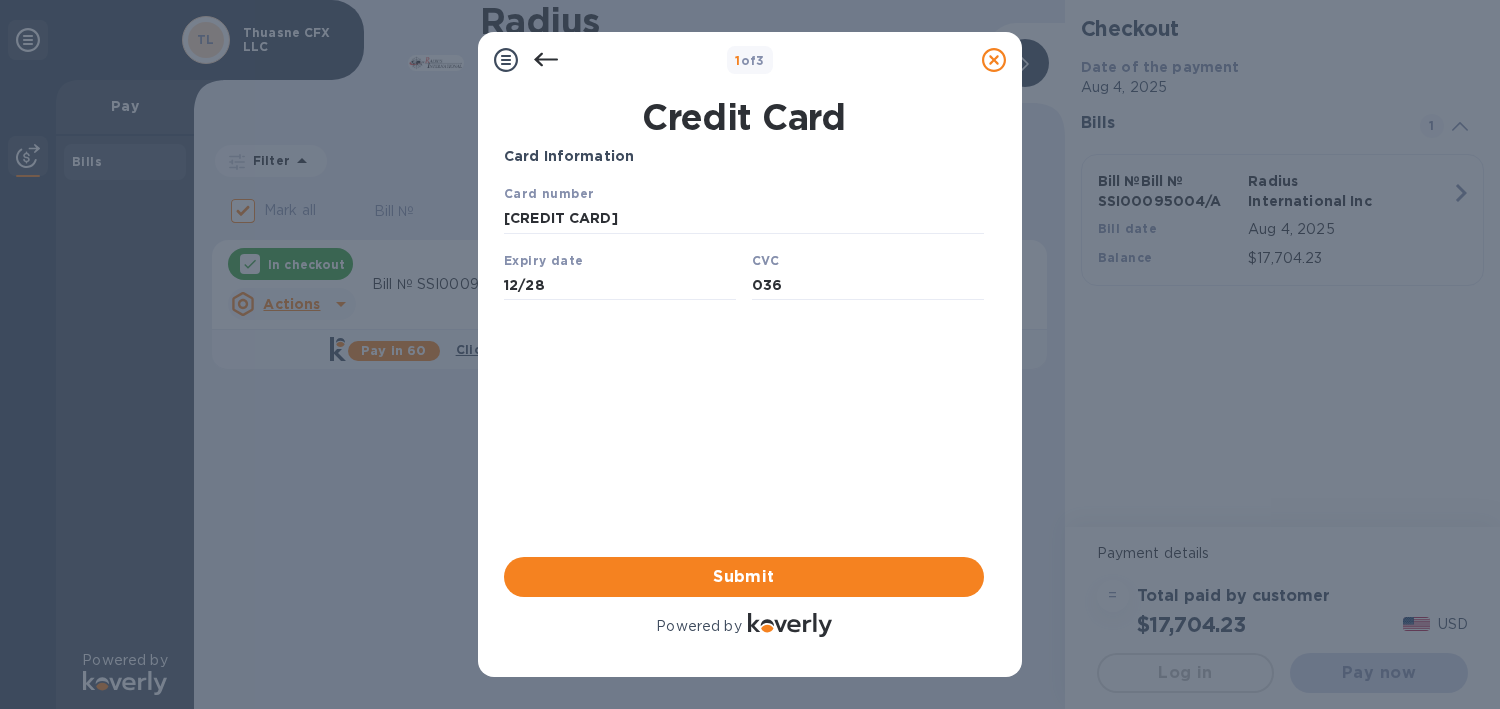 click 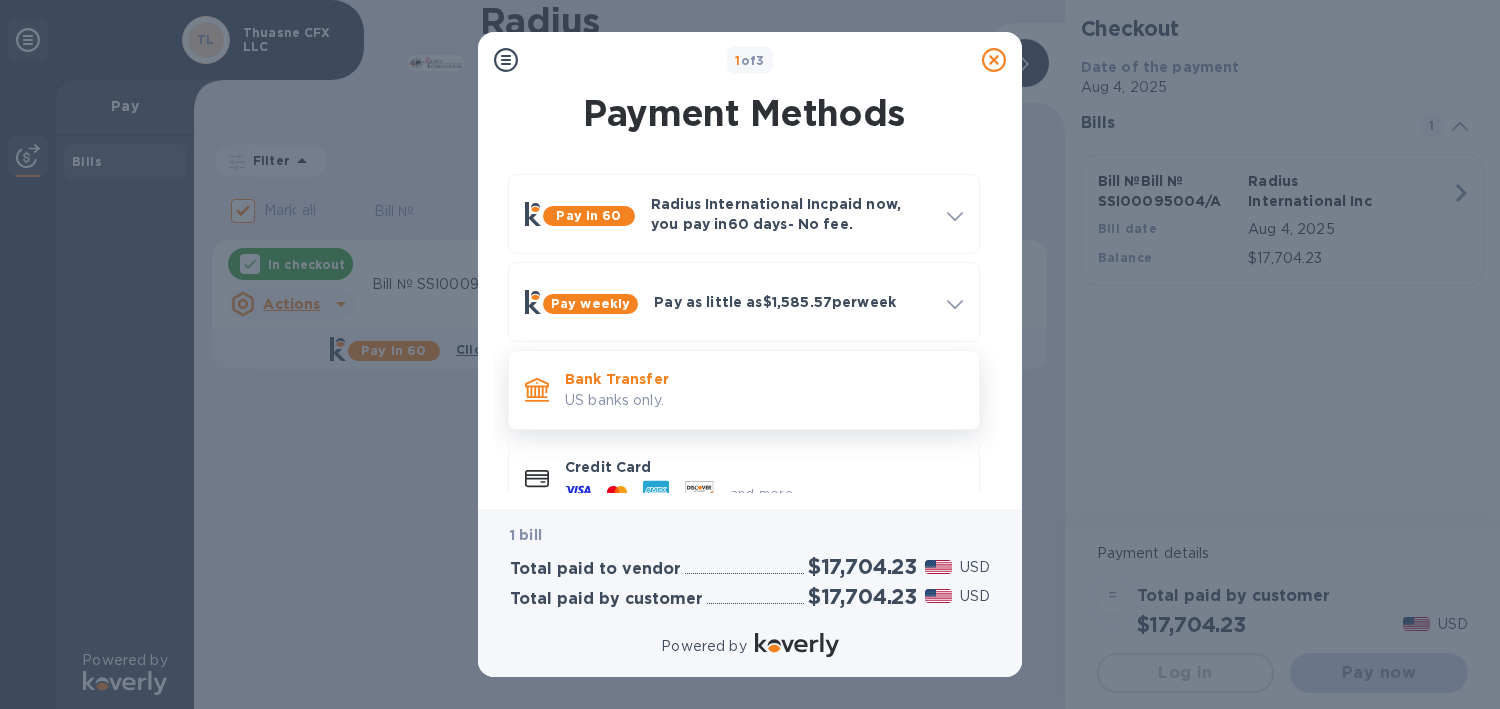 scroll, scrollTop: 39, scrollLeft: 0, axis: vertical 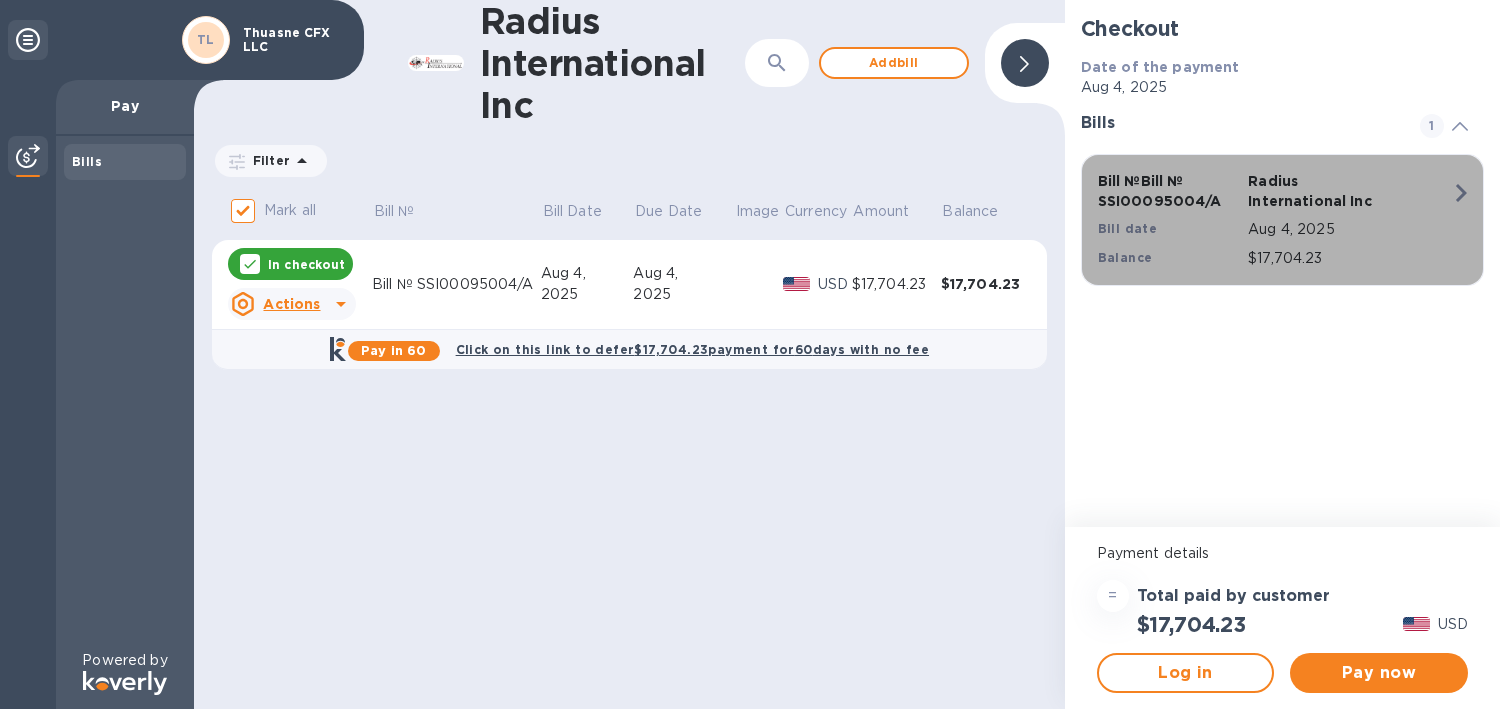 click on "Aug 4, 2025" at bounding box center [1349, 229] 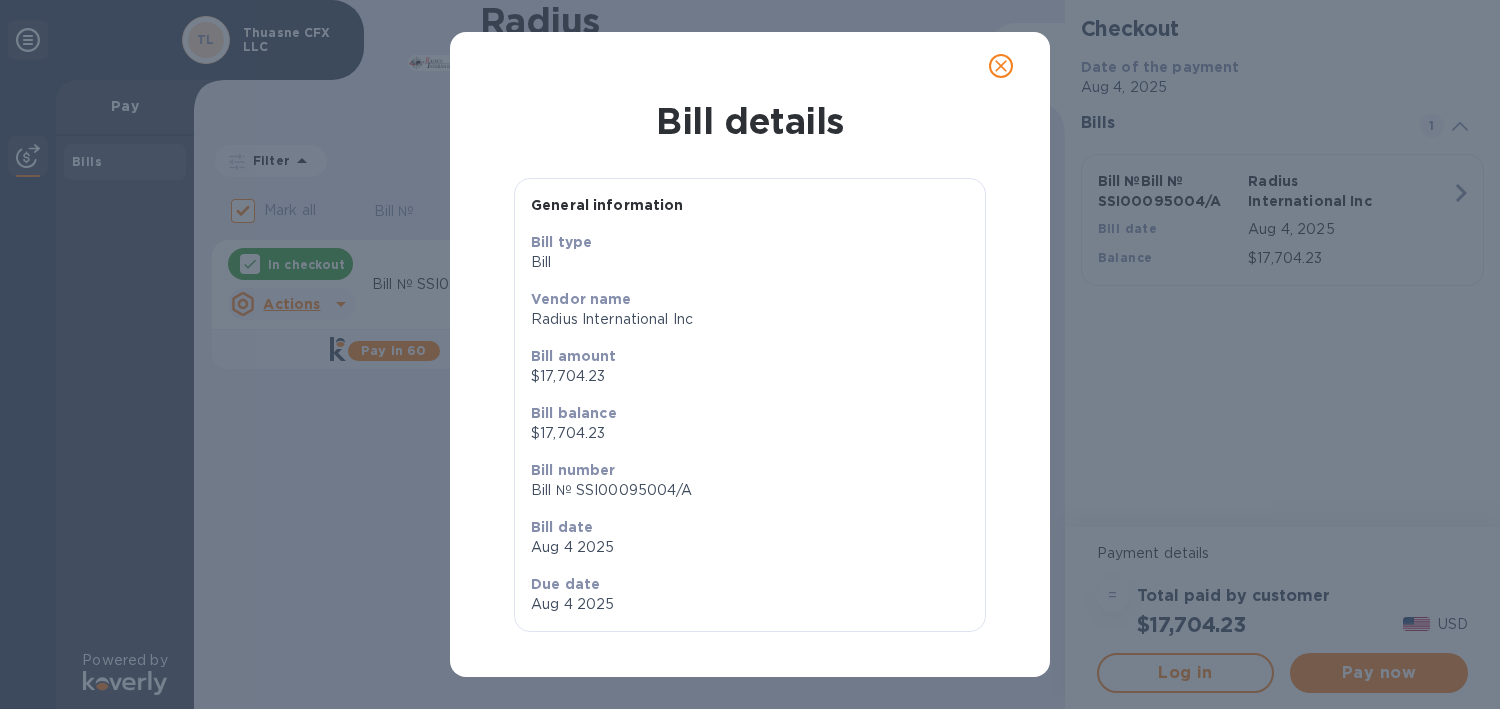 scroll, scrollTop: 1, scrollLeft: 0, axis: vertical 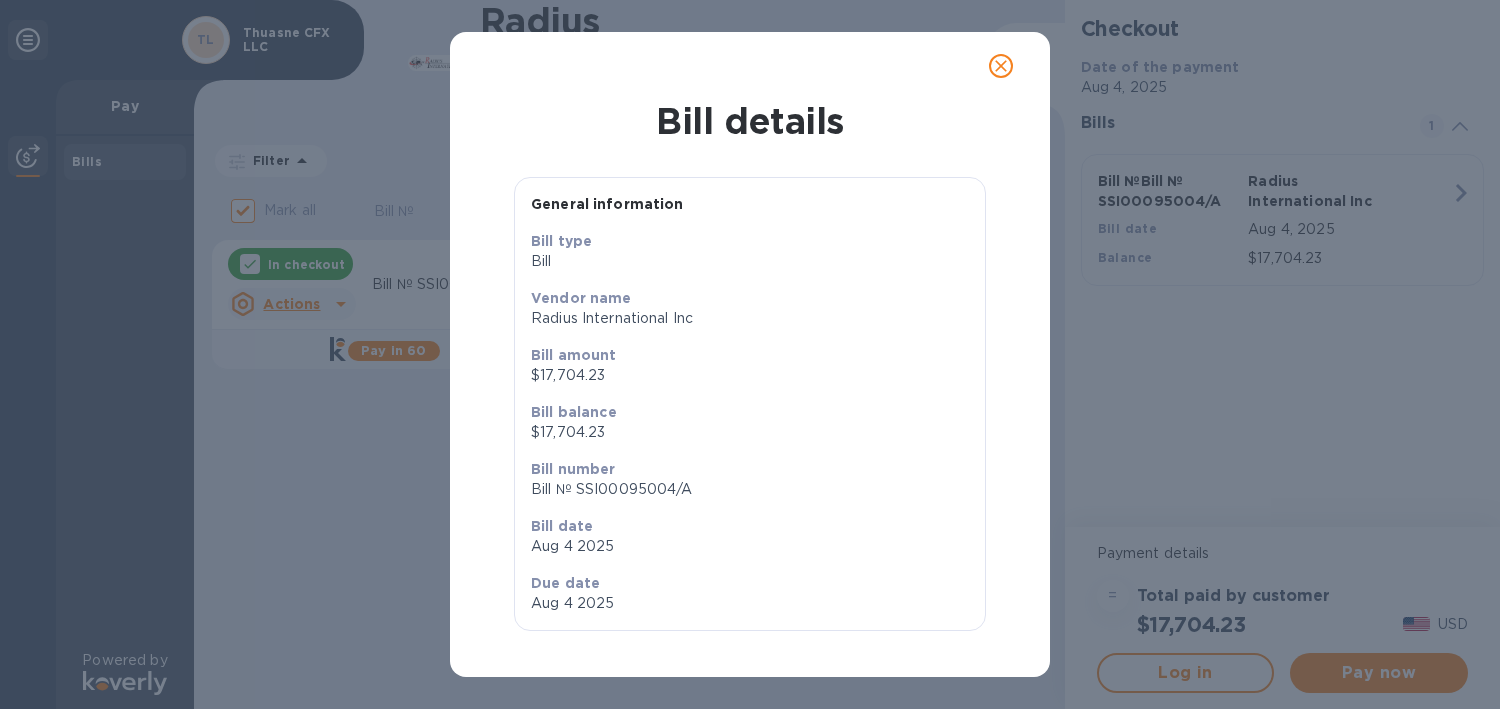 click 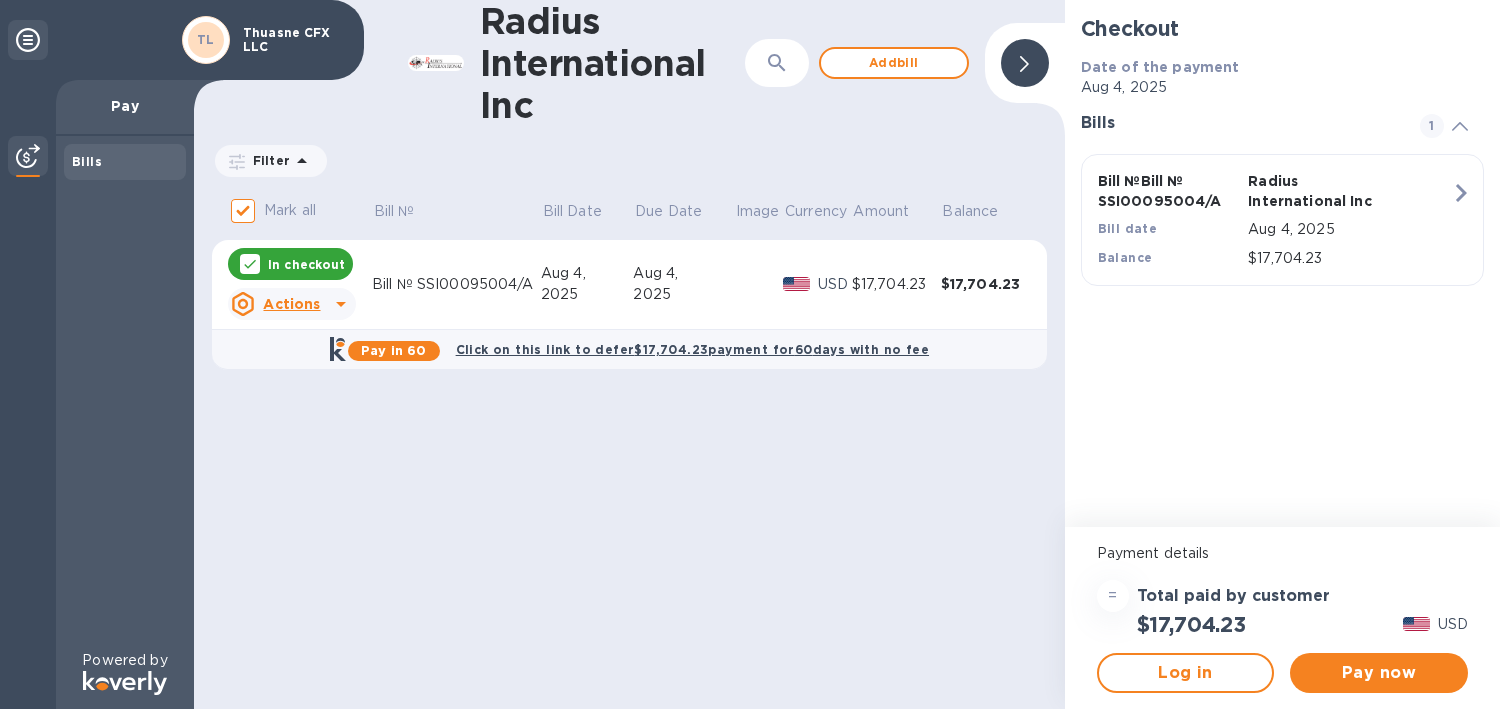 scroll, scrollTop: 0, scrollLeft: 0, axis: both 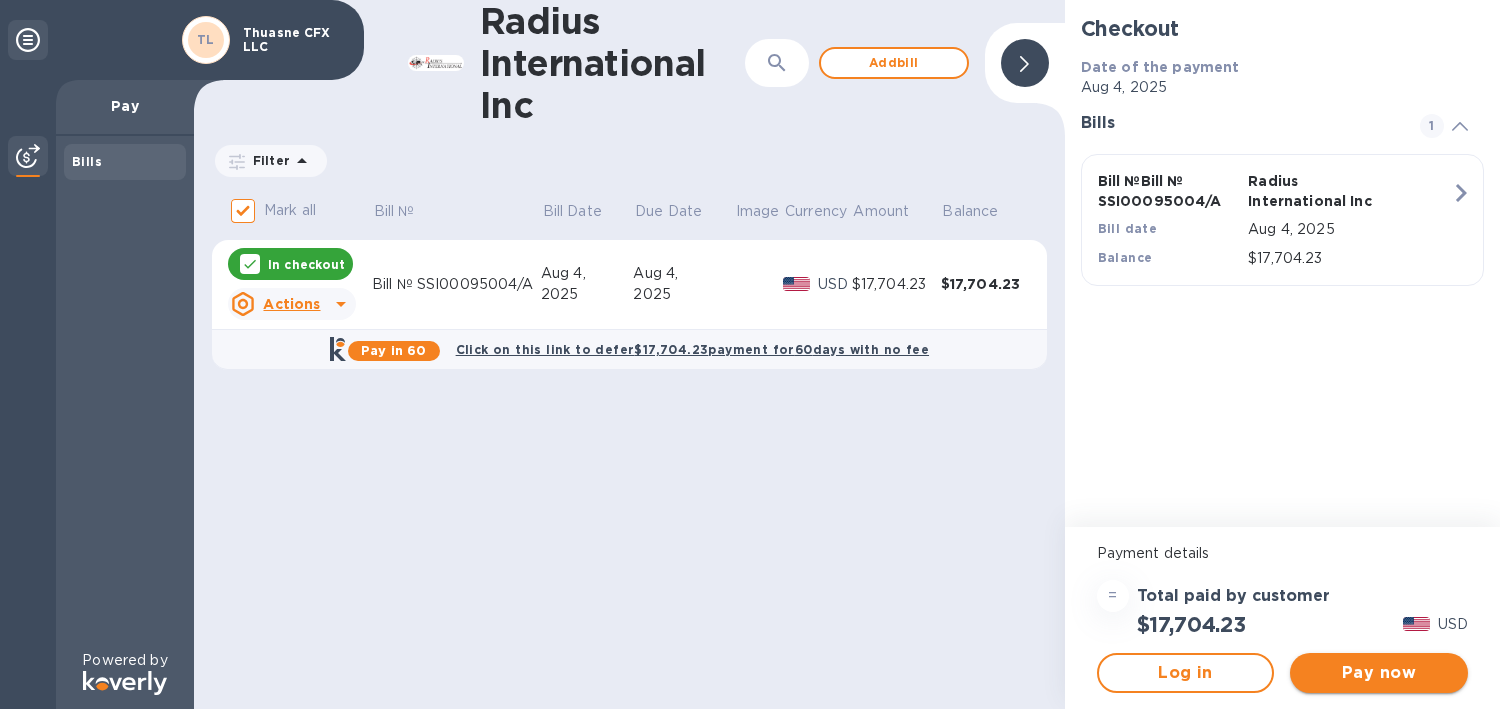 click on "Pay now" at bounding box center (1379, 673) 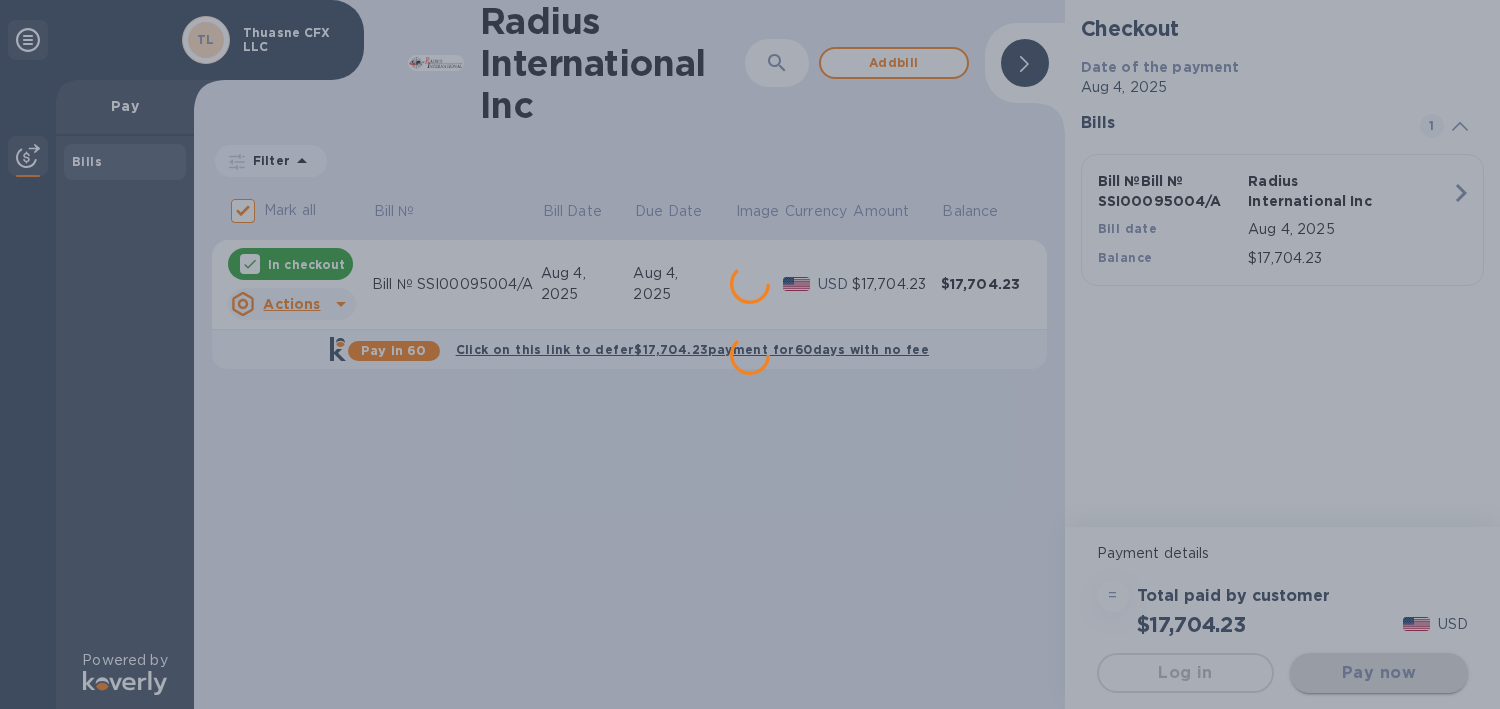 scroll, scrollTop: 0, scrollLeft: 0, axis: both 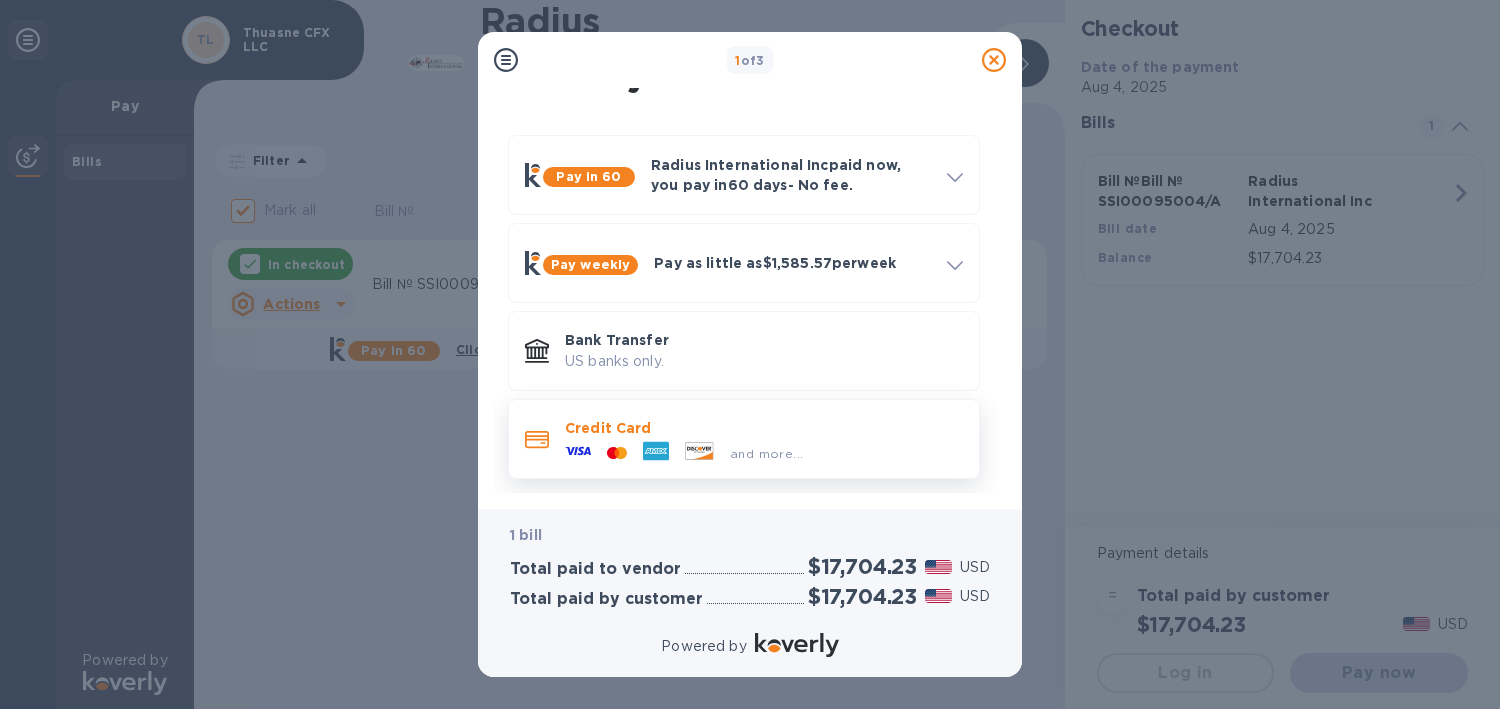 click on "and more..." at bounding box center [766, 453] 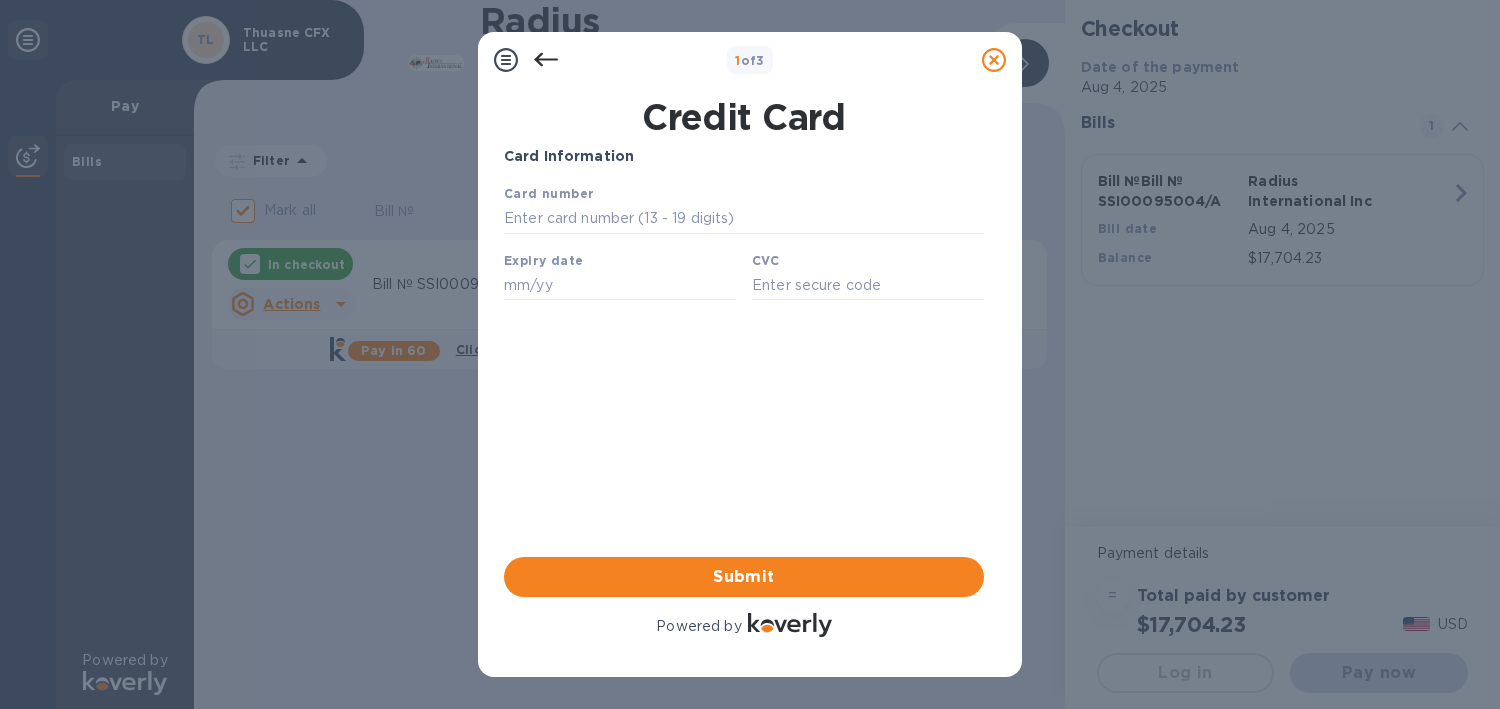 scroll, scrollTop: 0, scrollLeft: 0, axis: both 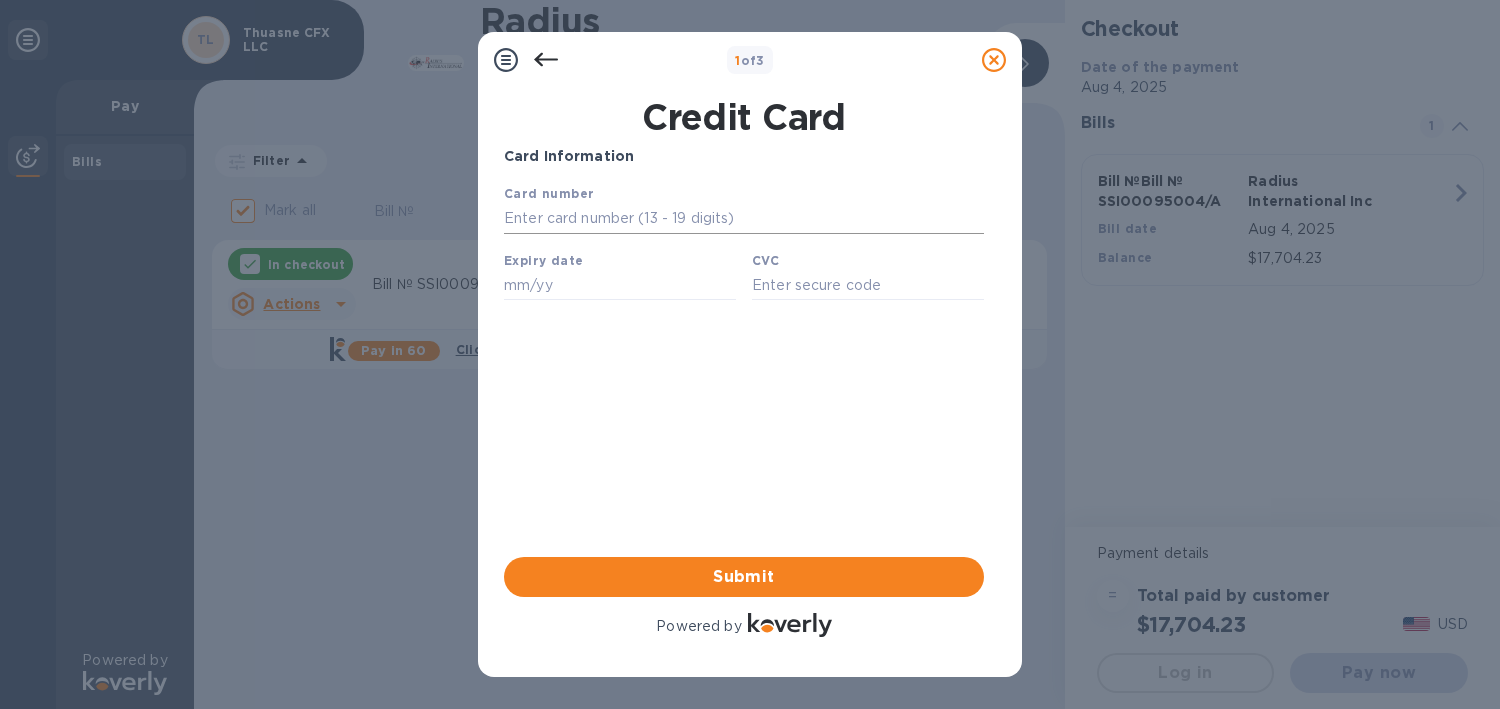 click at bounding box center [744, 219] 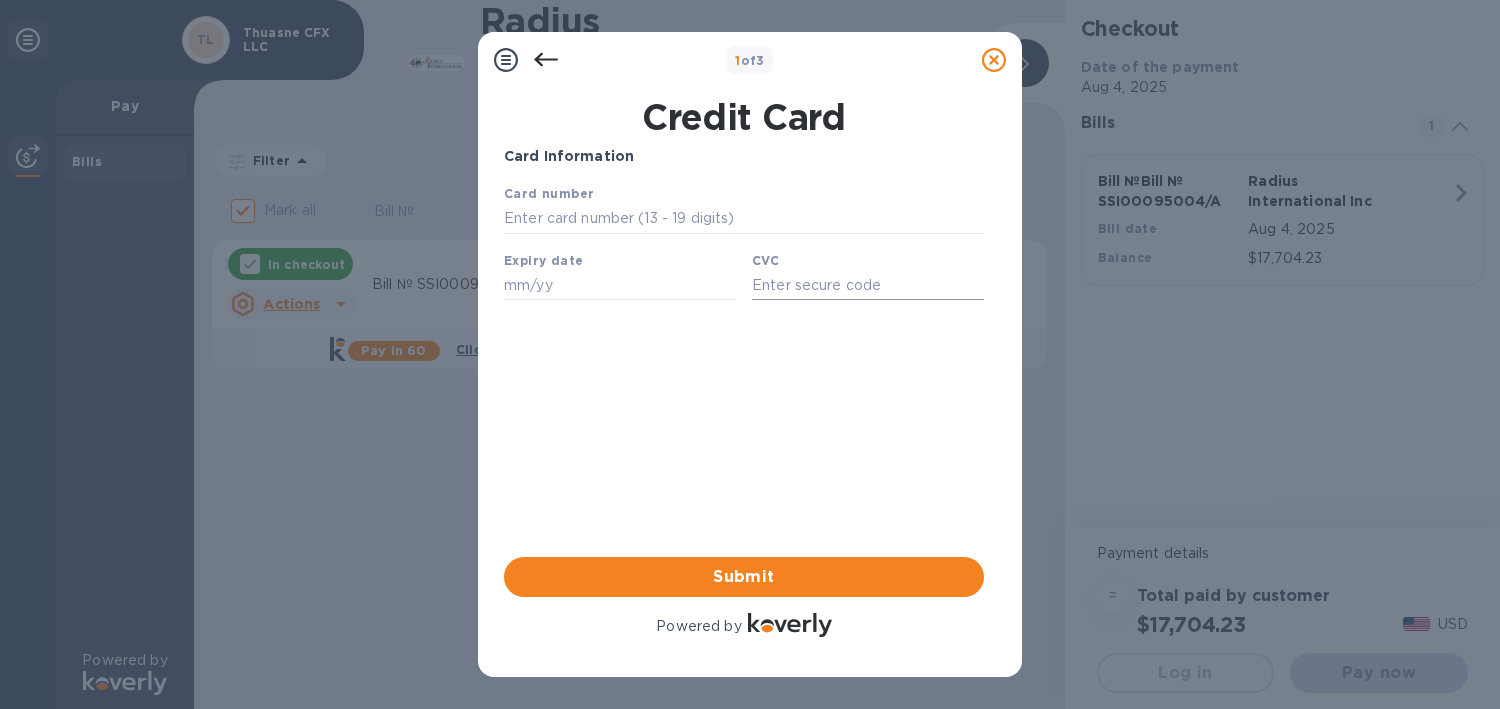 type on "[CREDIT CARD]" 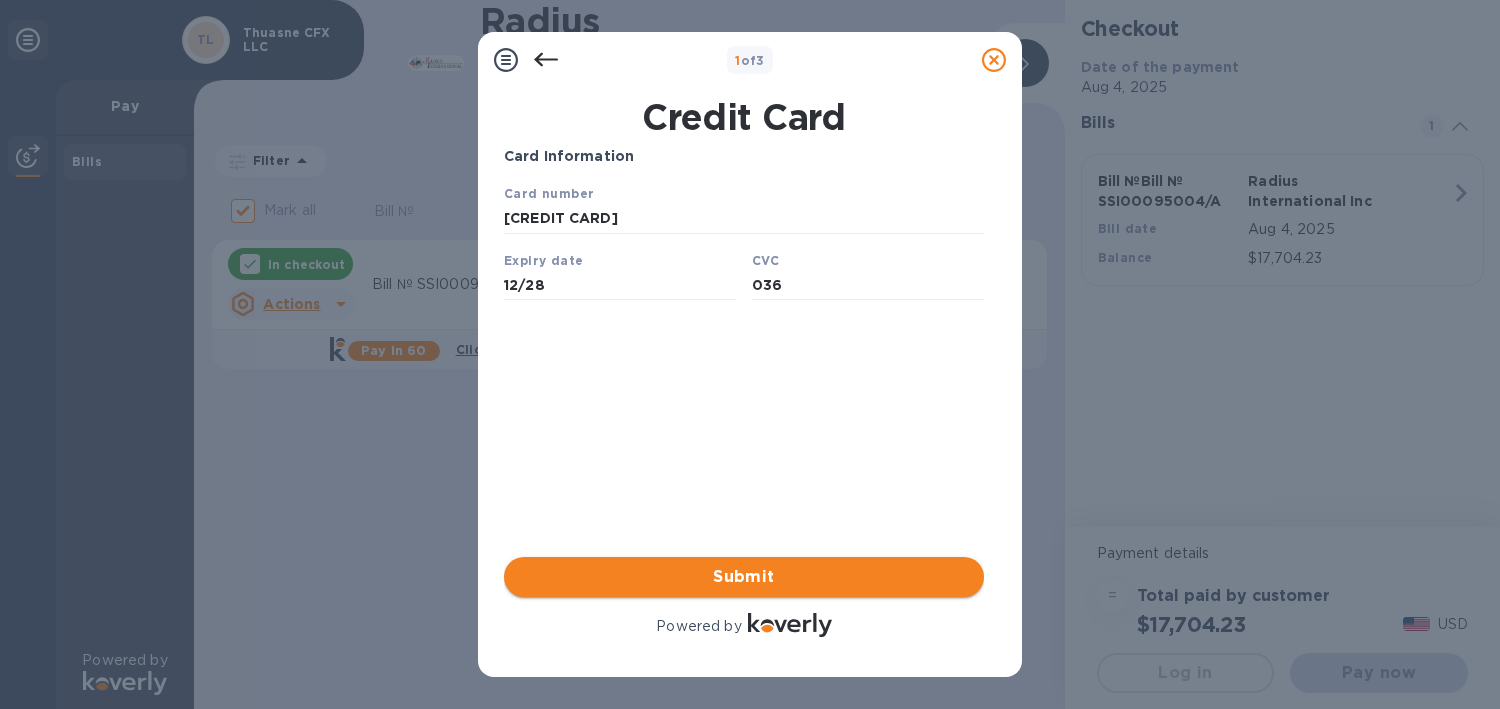 click on "Submit" at bounding box center (744, 577) 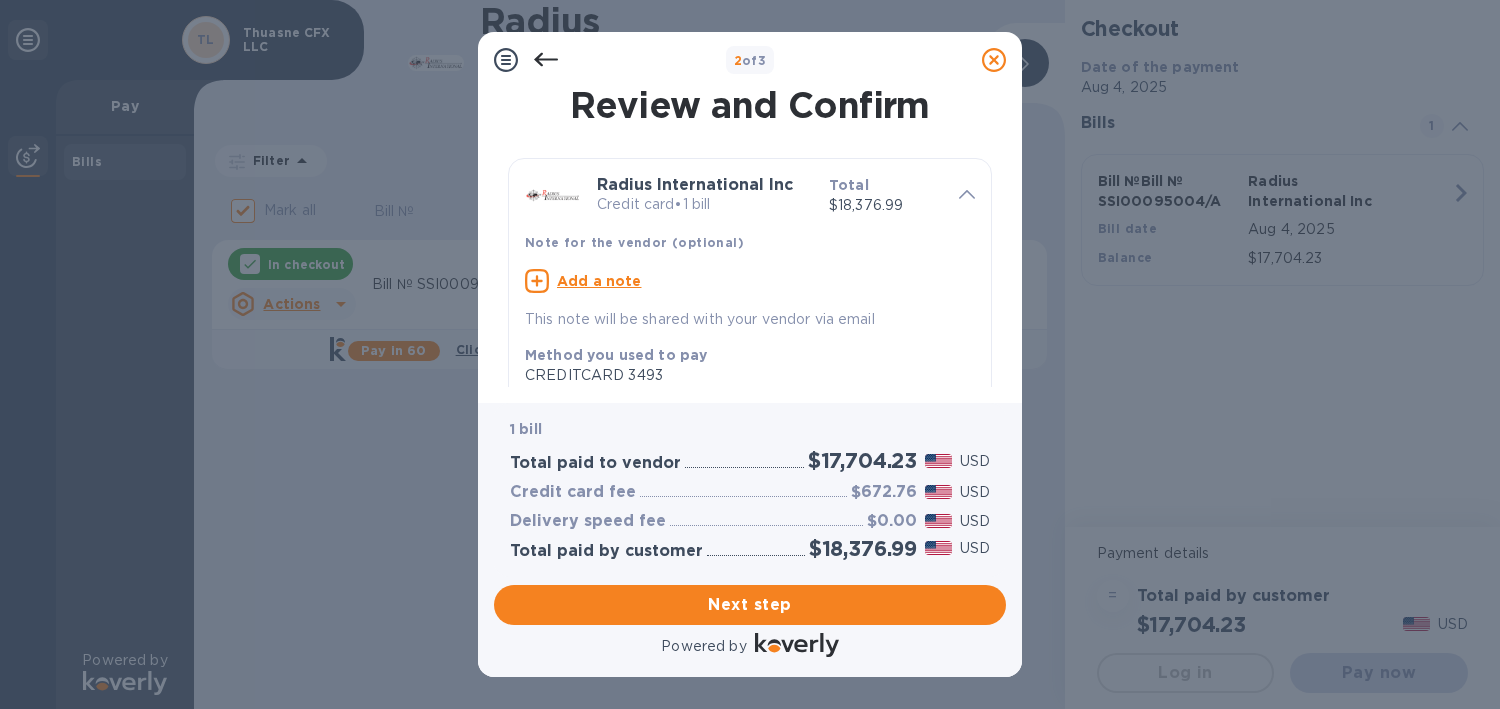 click 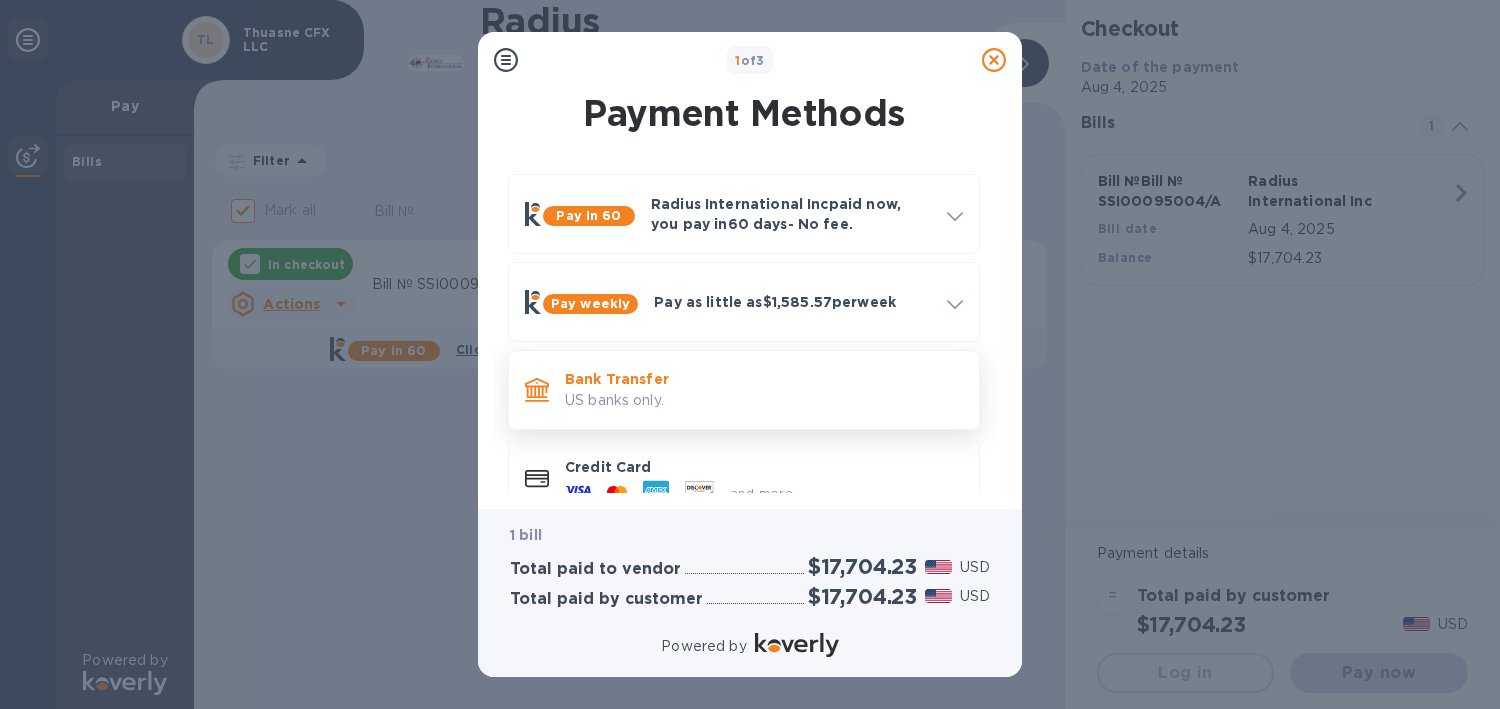 click on "US banks only." at bounding box center [764, 400] 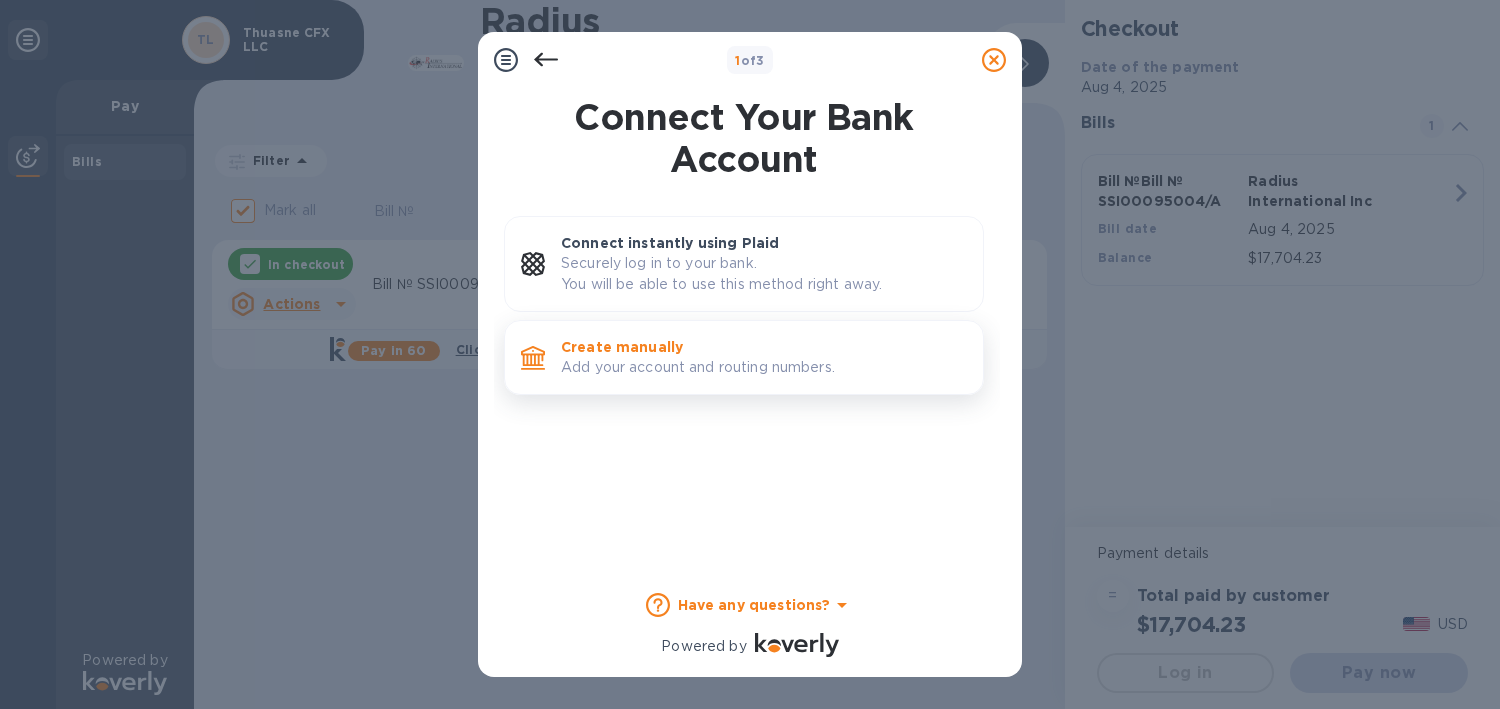 click on "Create manually" at bounding box center [764, 347] 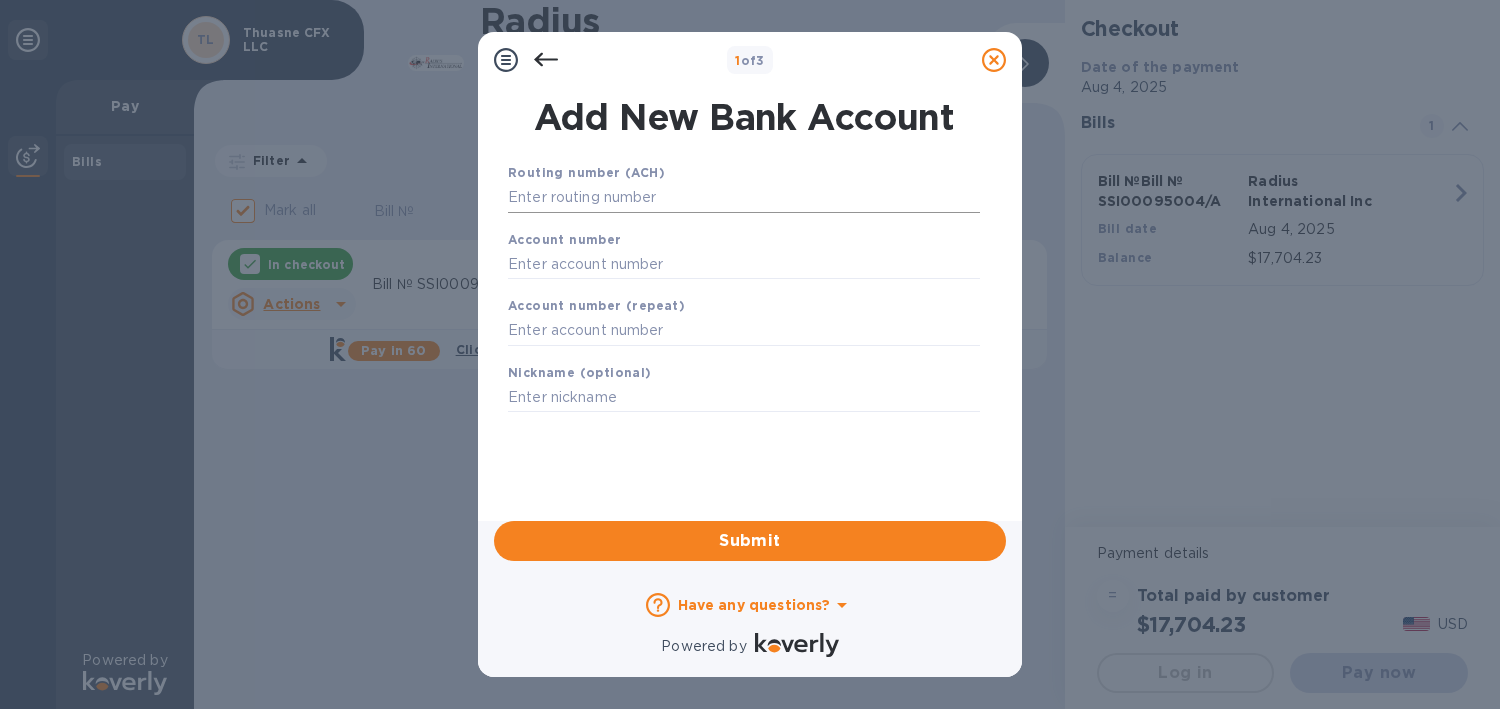 click at bounding box center (744, 198) 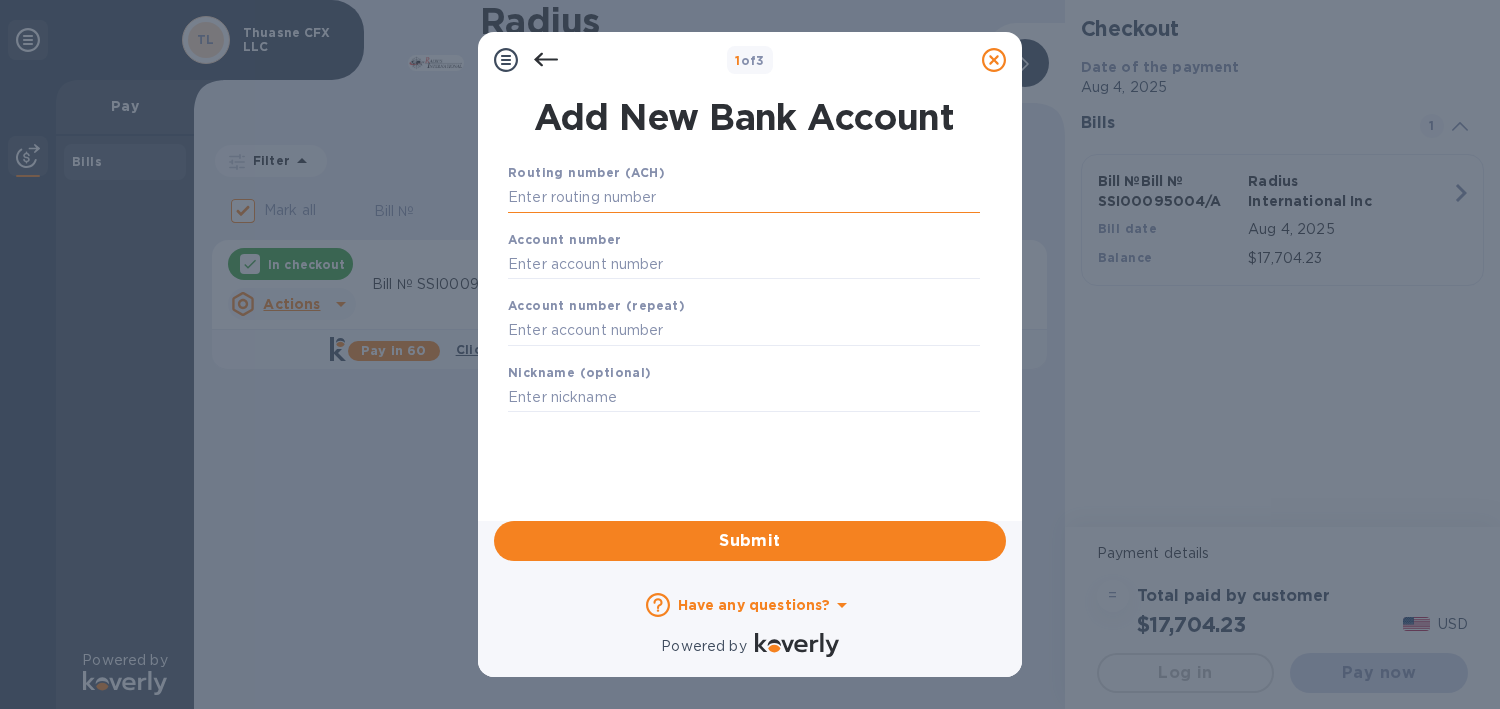 paste on "[ROUTING NUMBER]" 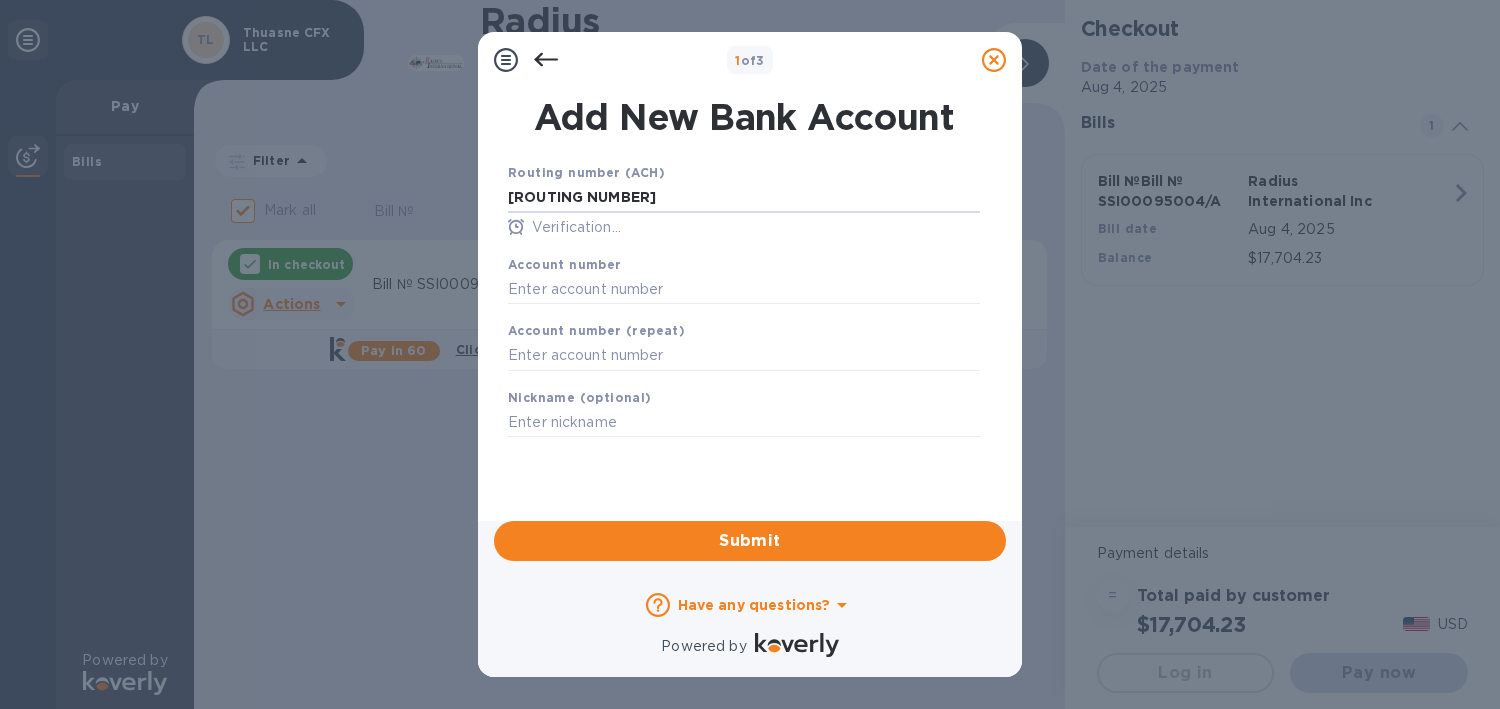 type on "[ROUTING NUMBER]" 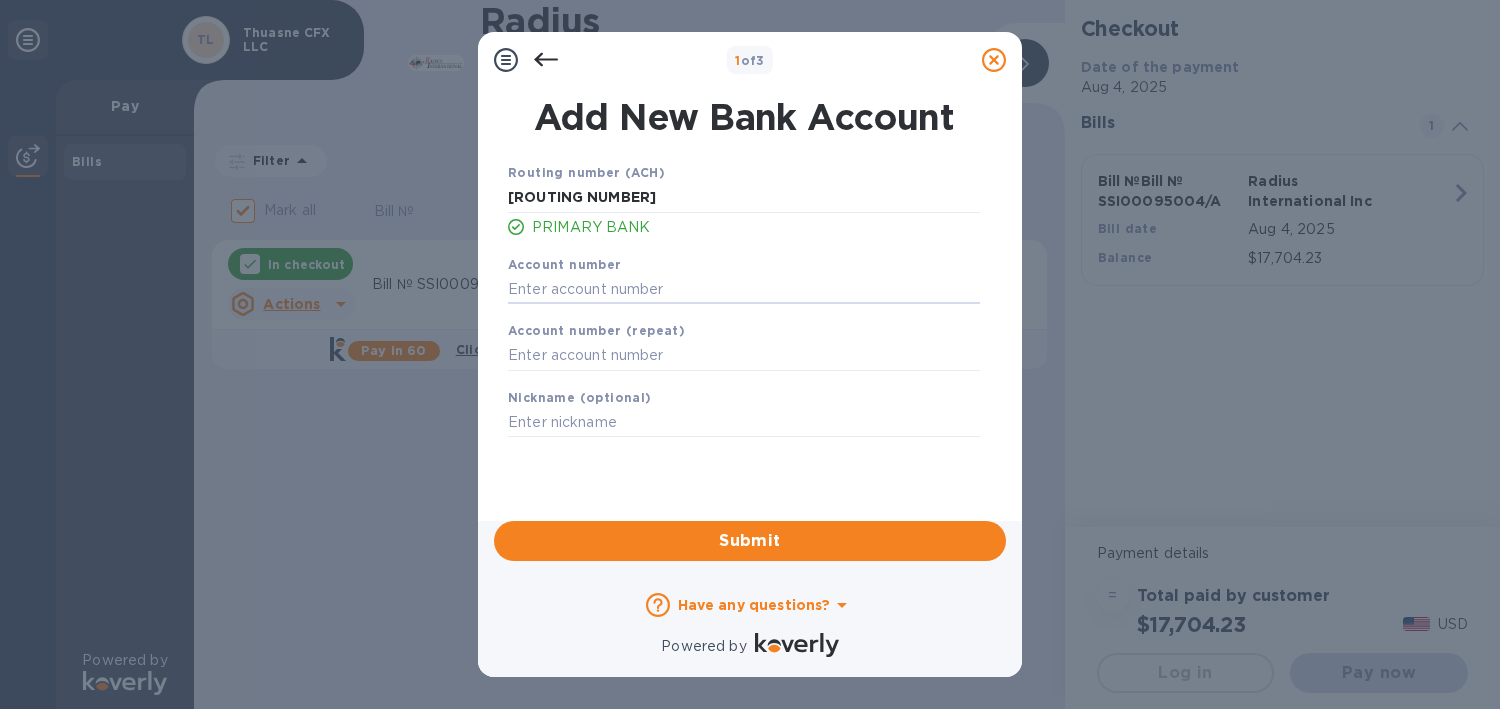 paste on "[NUMBER]" 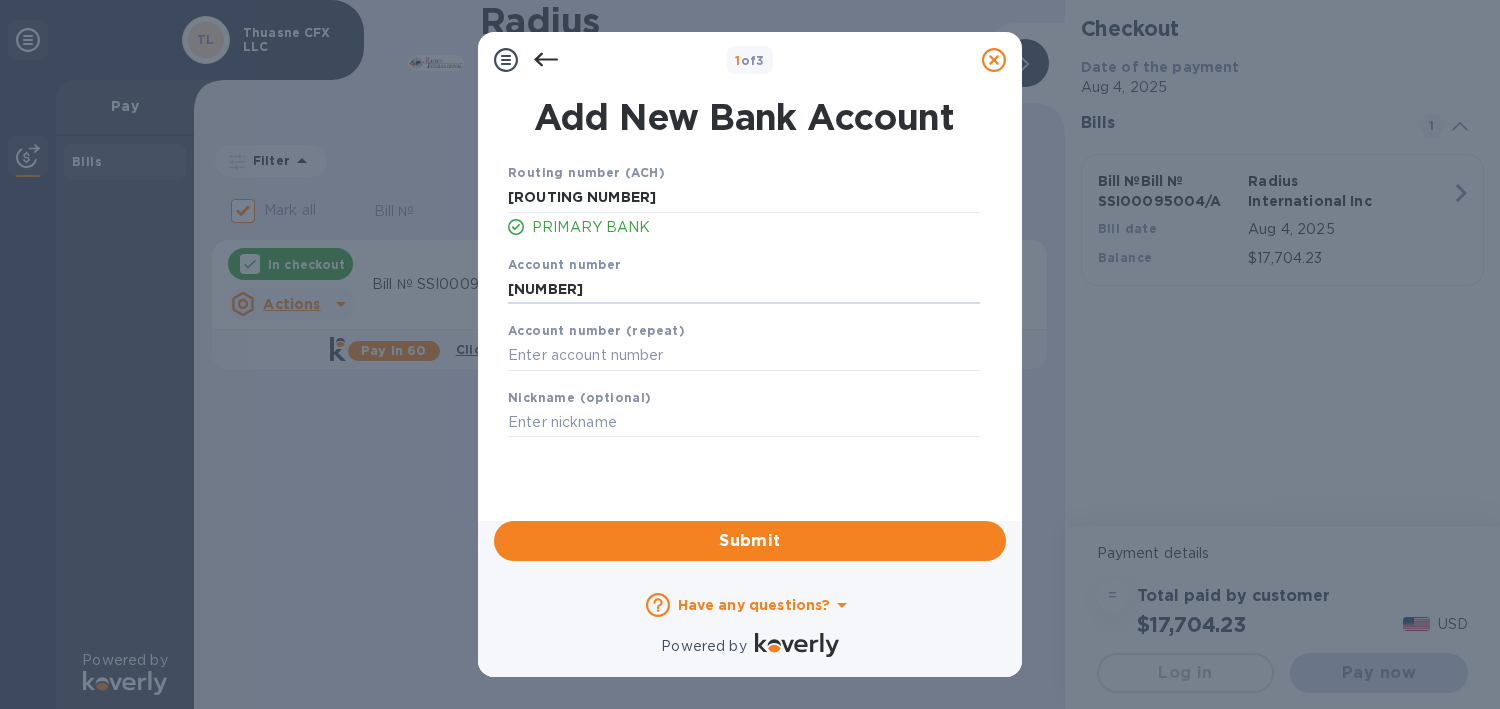 type on "[NUMBER]" 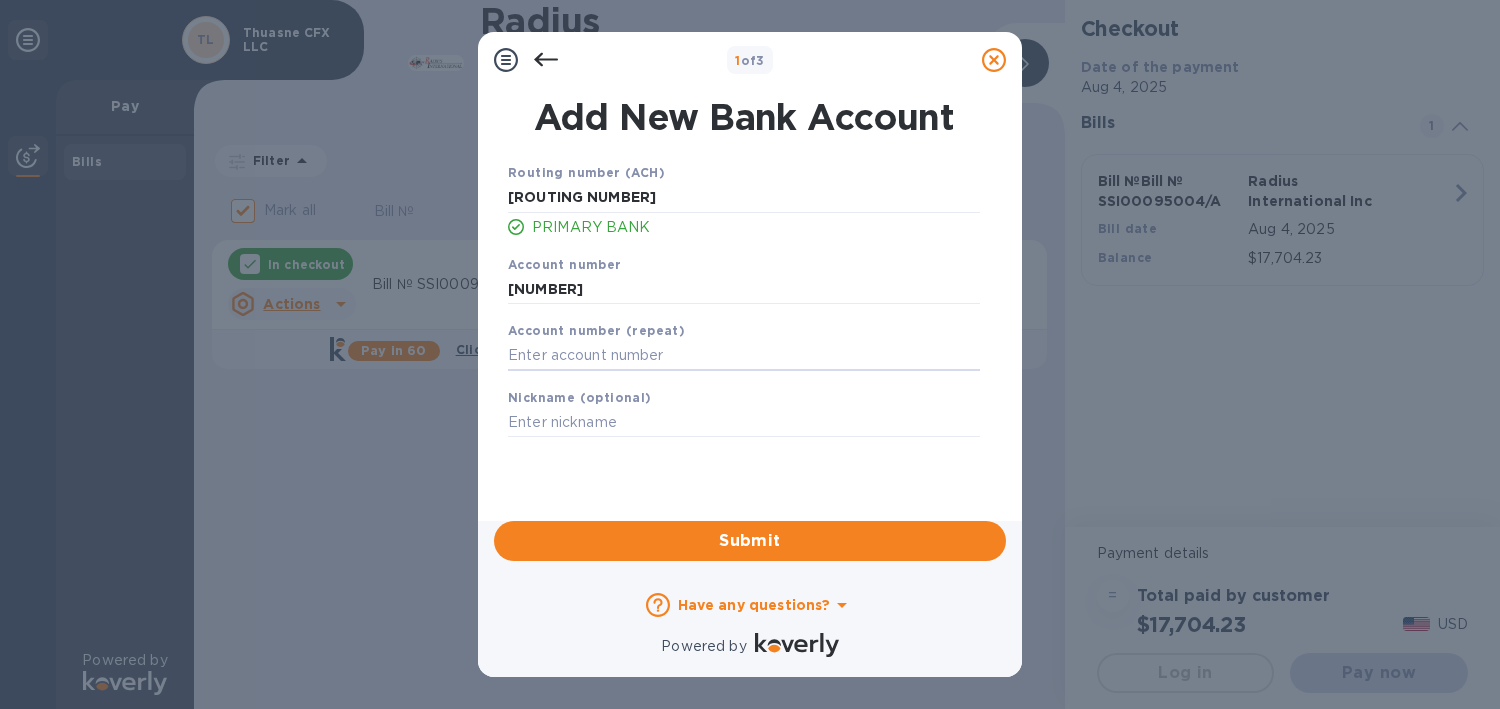 paste on "[NUMBER]" 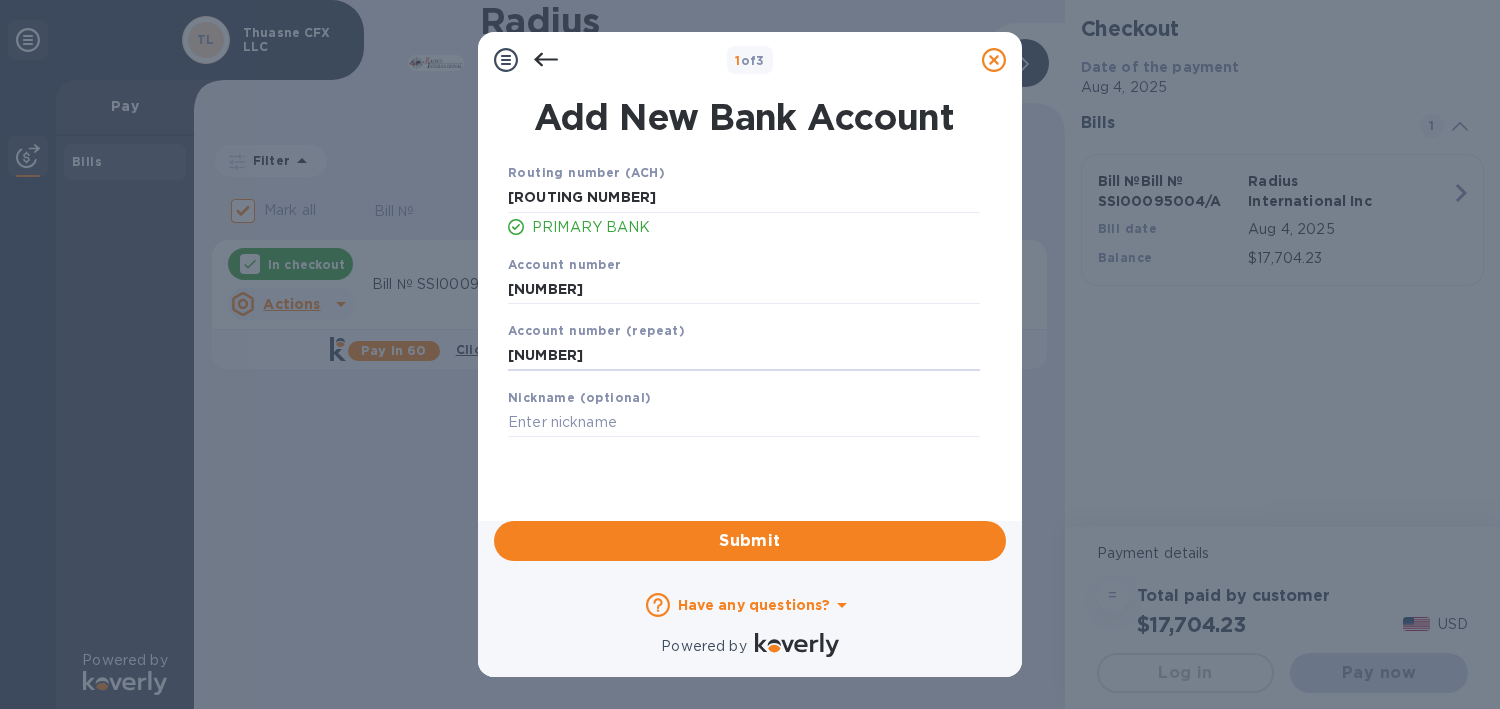 type on "[NUMBER]" 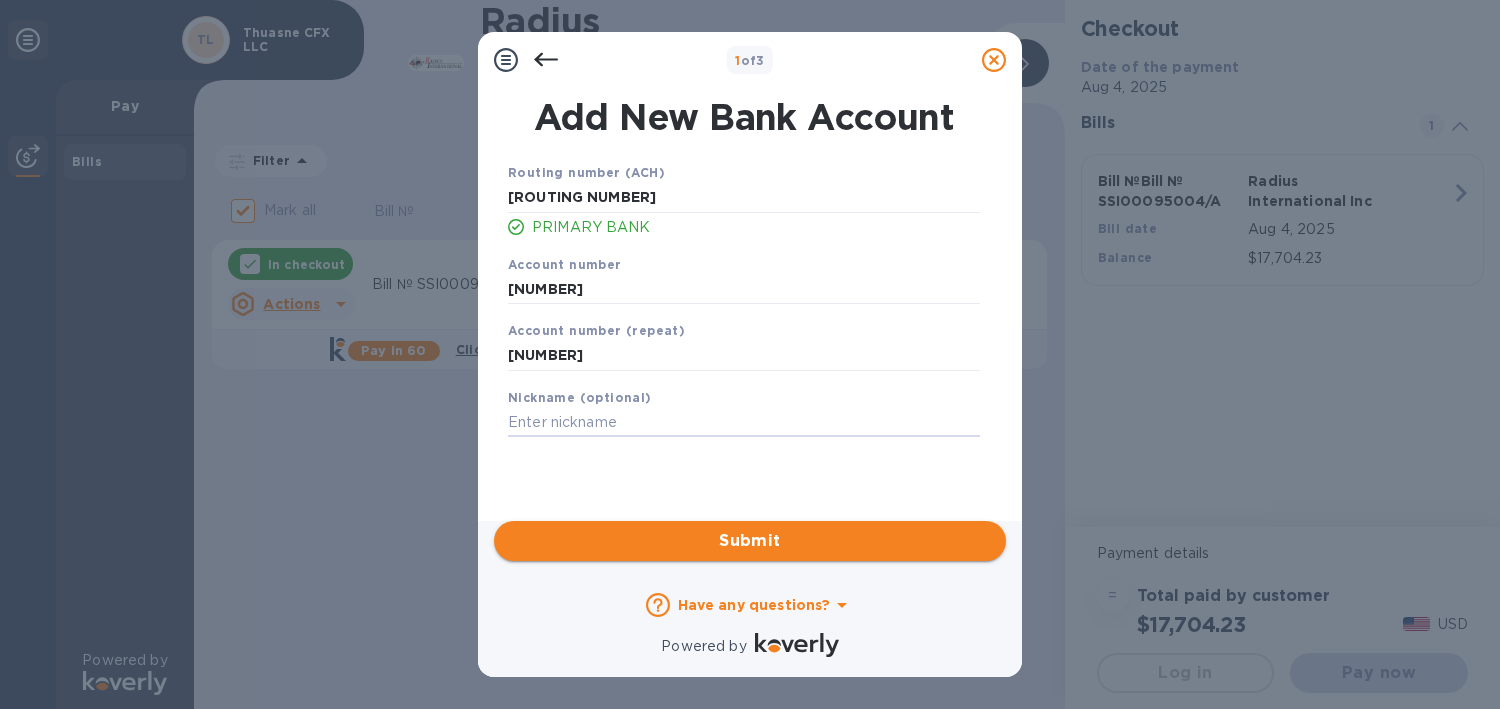 click on "Submit" at bounding box center [750, 541] 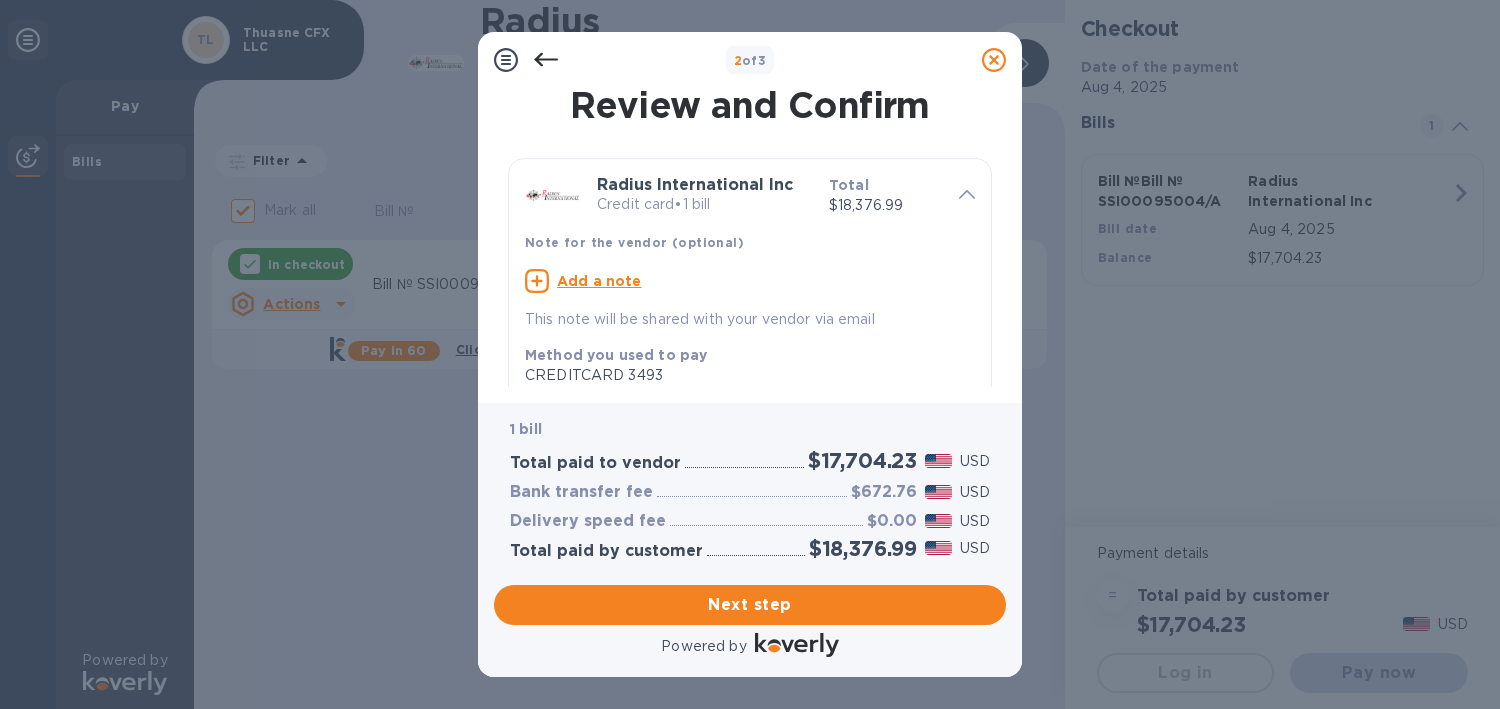 click 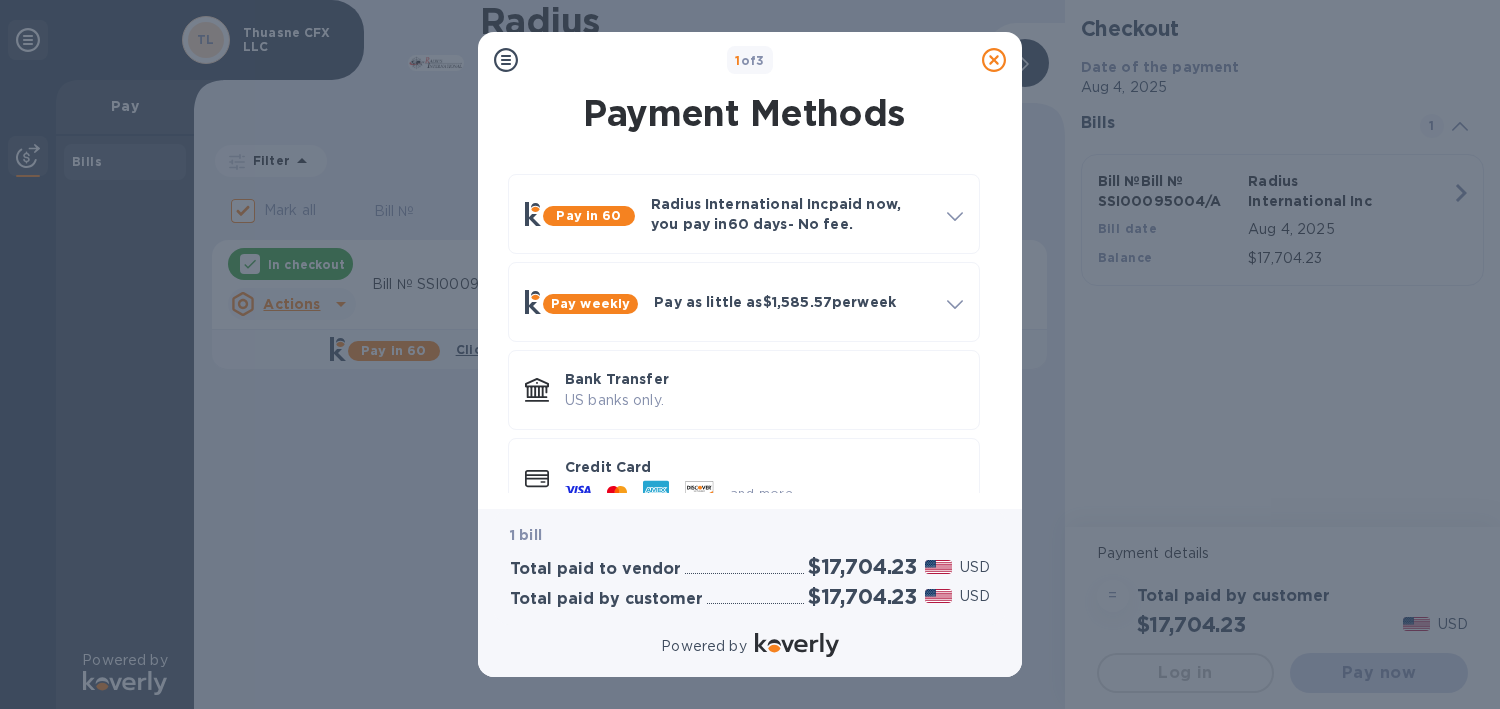 click on "1  of  3" at bounding box center (750, 60) 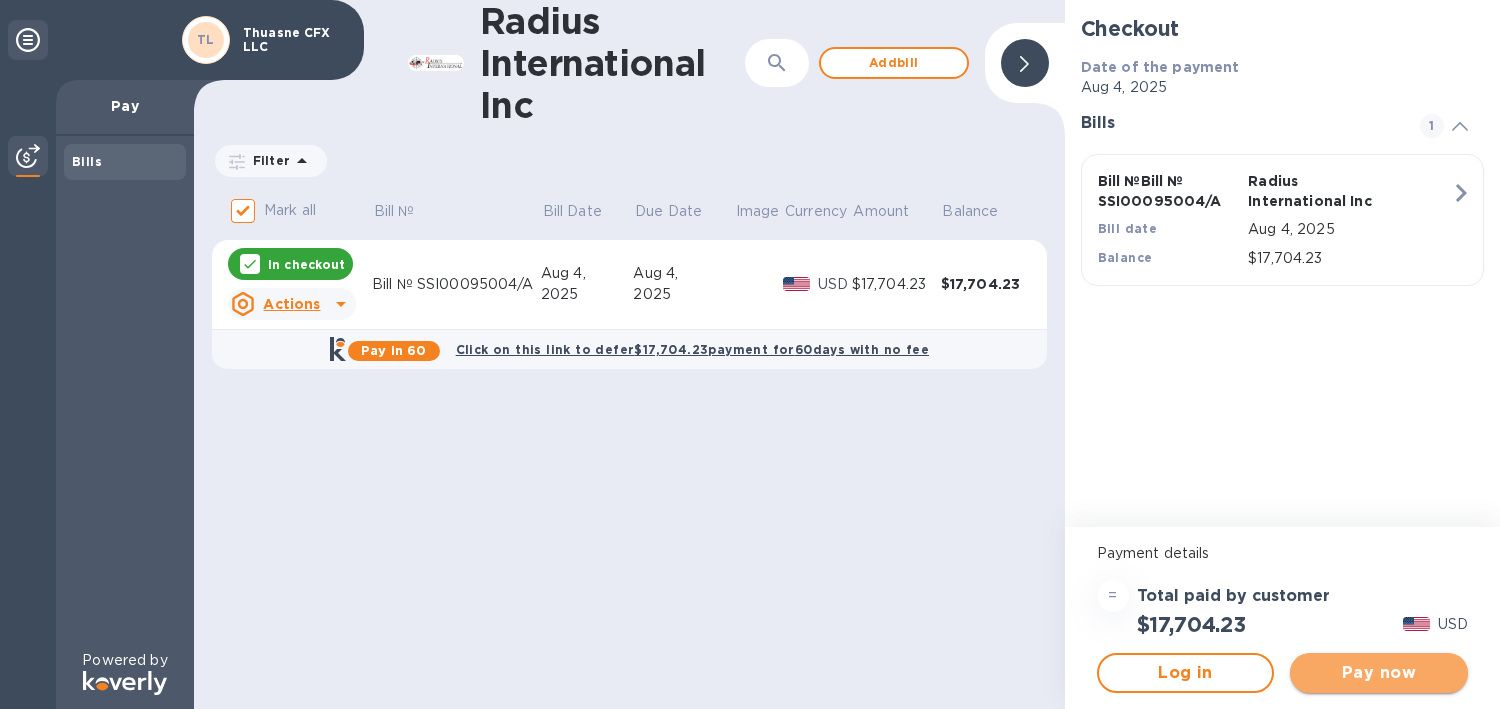 click on "Pay now" at bounding box center (1379, 673) 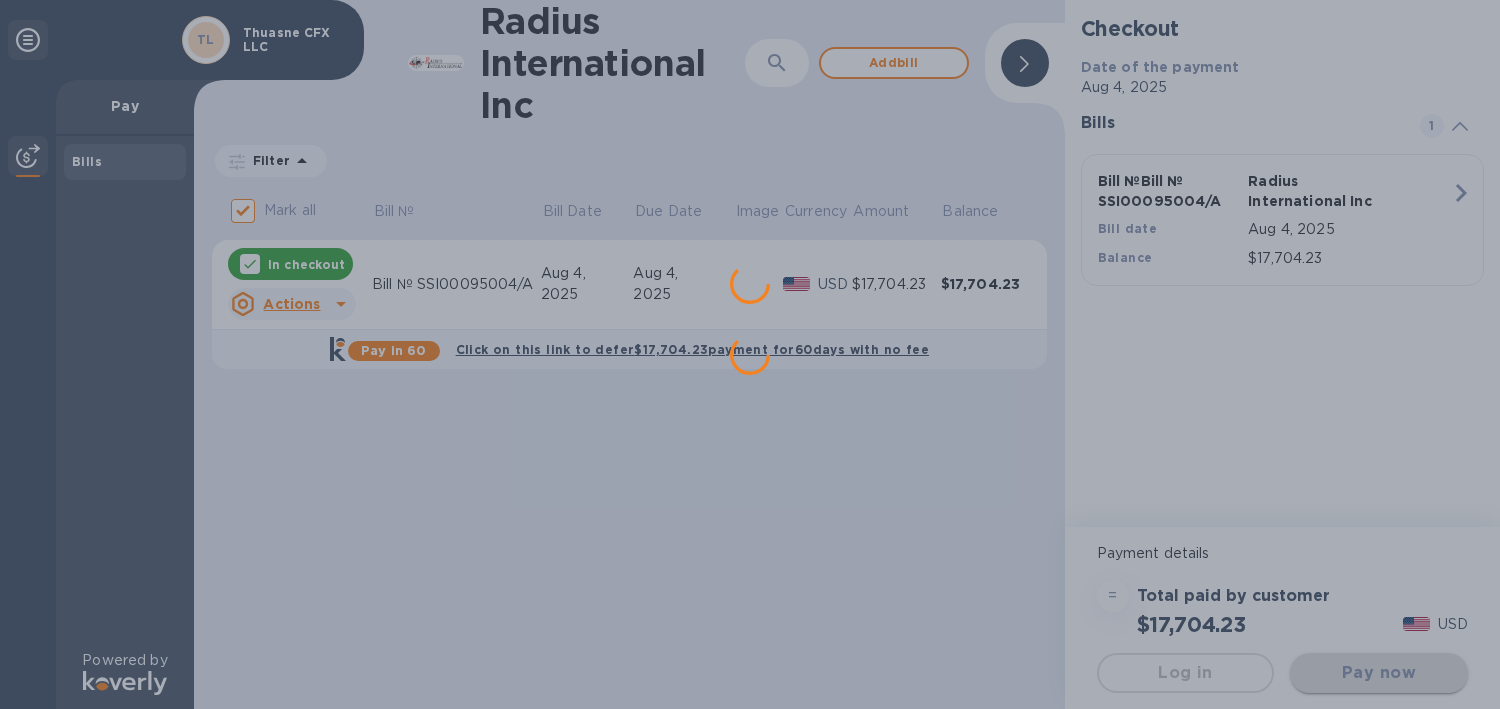 scroll, scrollTop: 0, scrollLeft: 0, axis: both 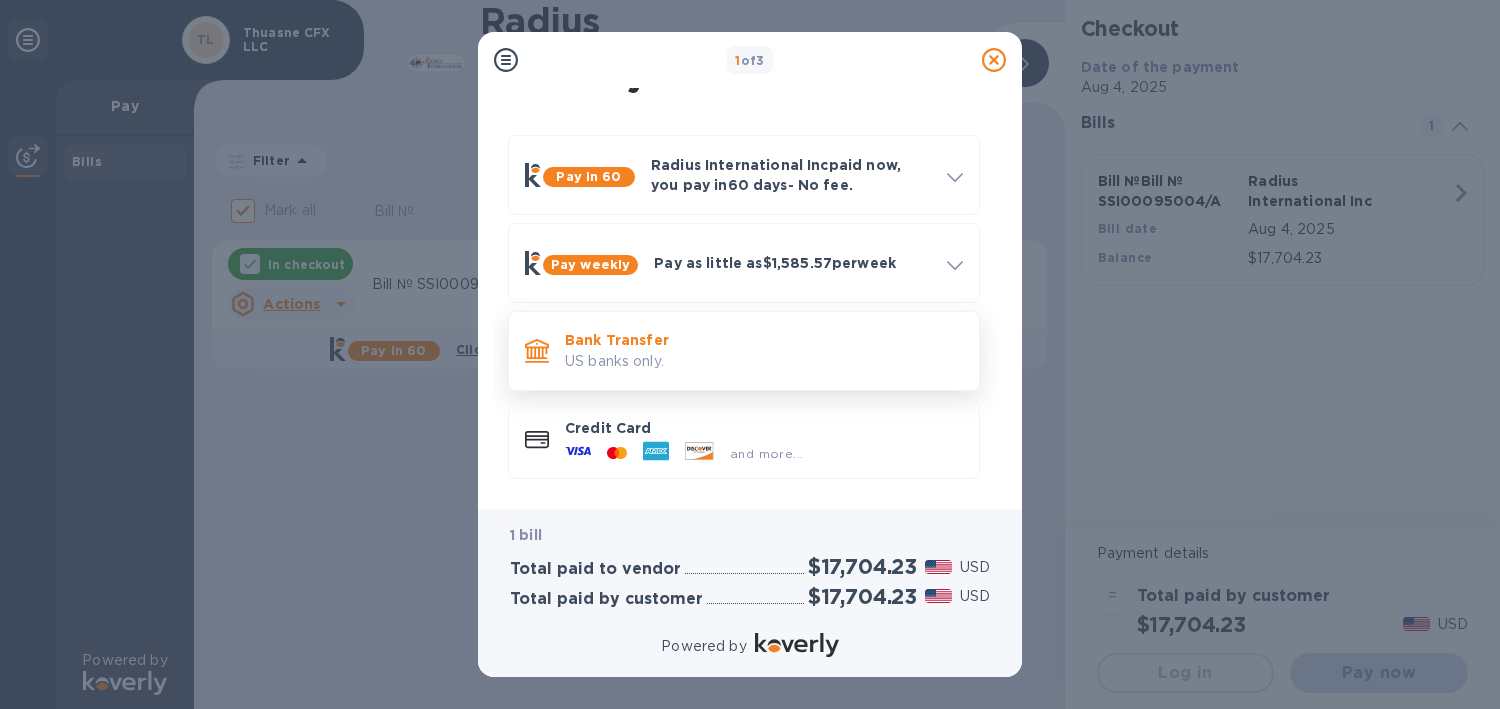 click on "Bank Transfer" at bounding box center [764, 340] 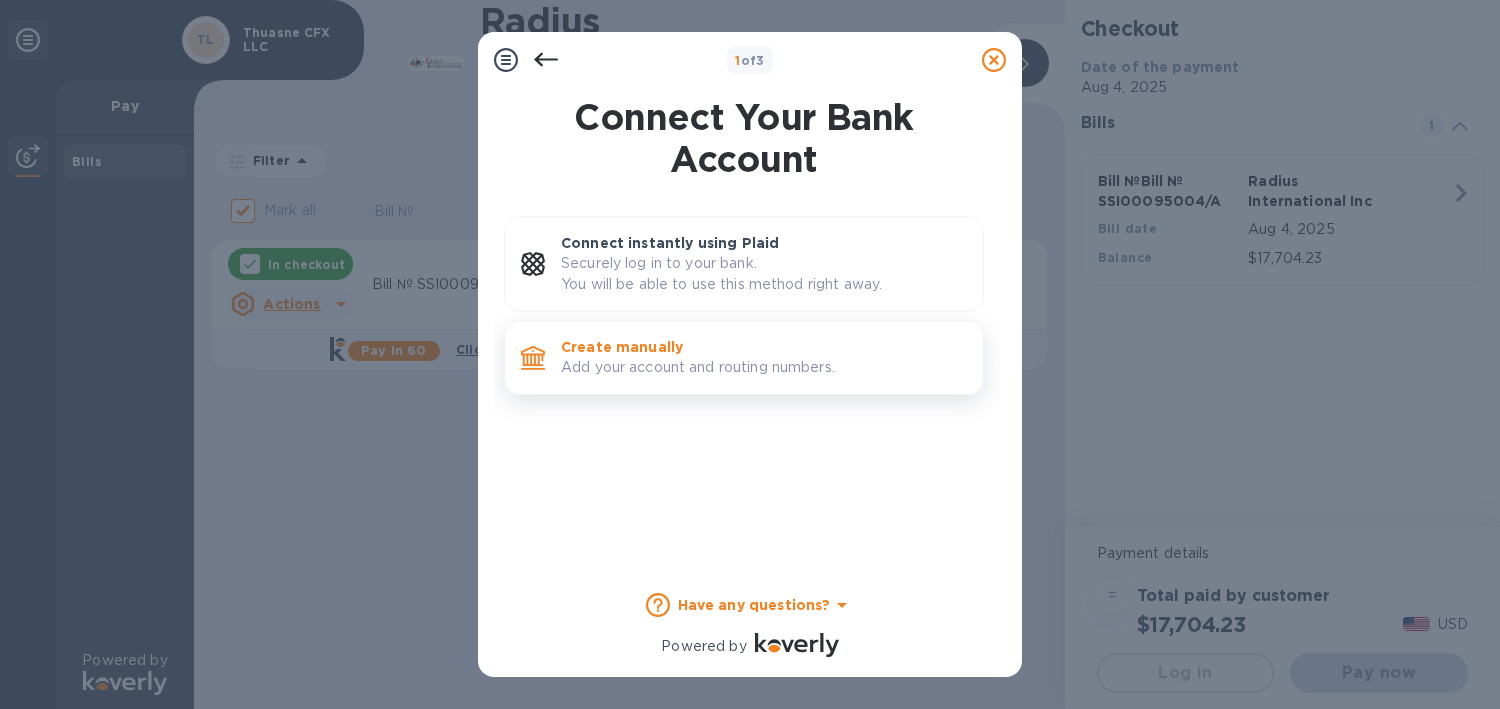 click on "Create manually" at bounding box center [764, 347] 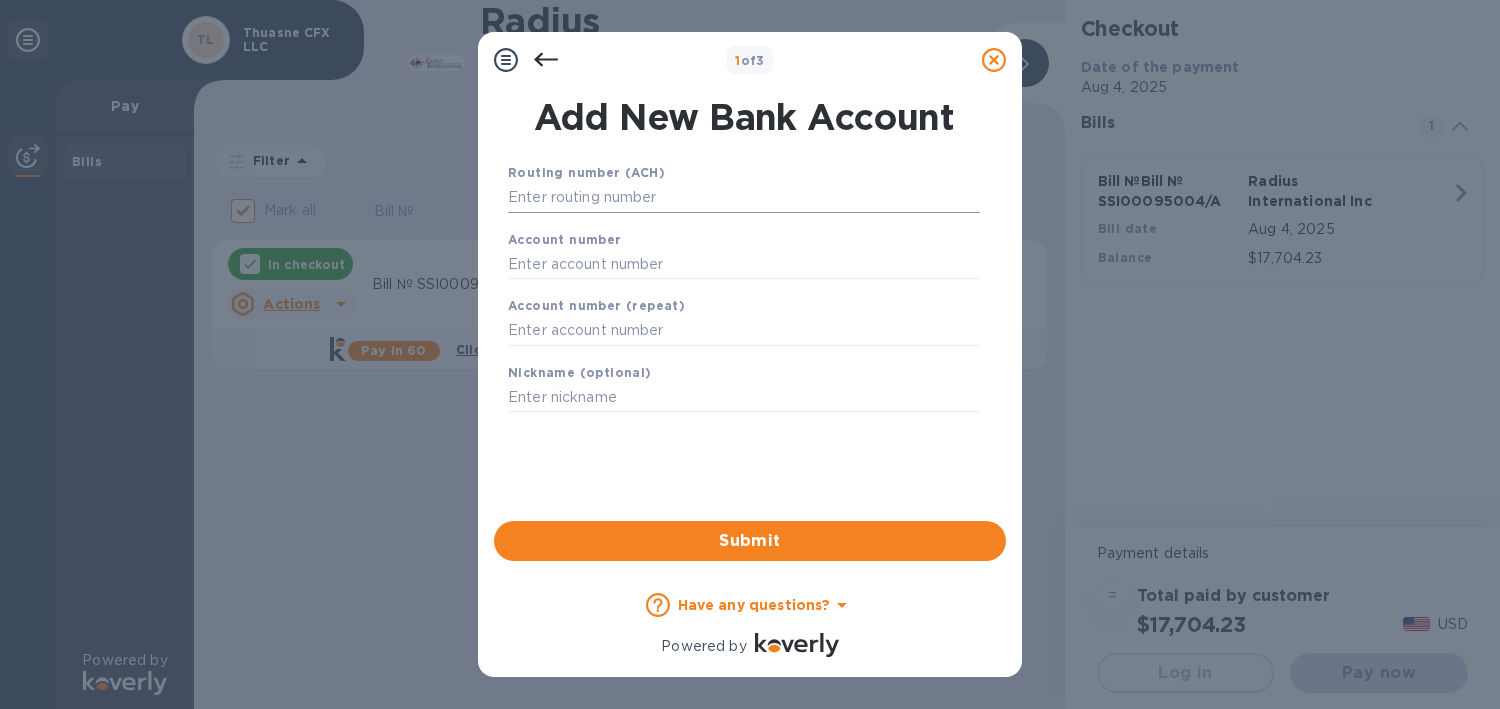 click at bounding box center (744, 198) 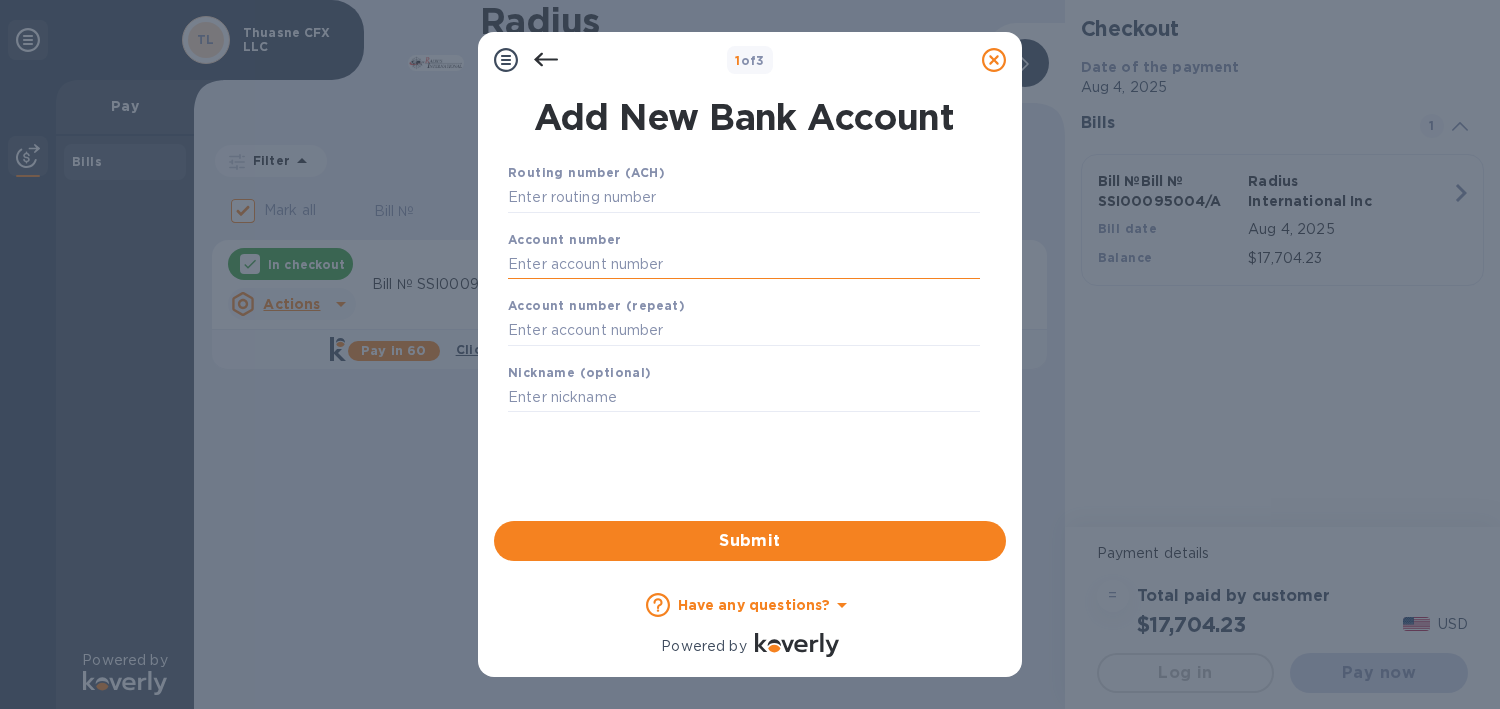 click at bounding box center (744, 264) 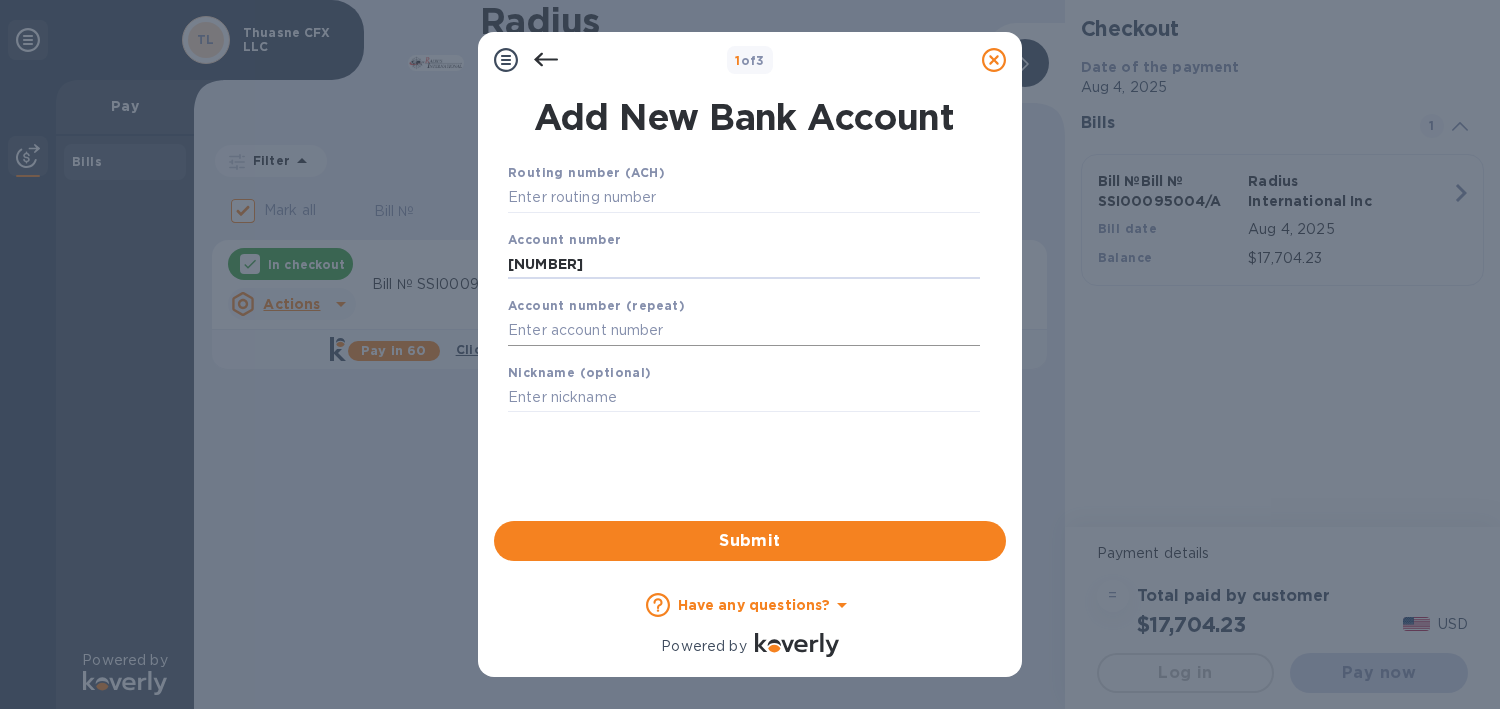 type on "[NUMBER]" 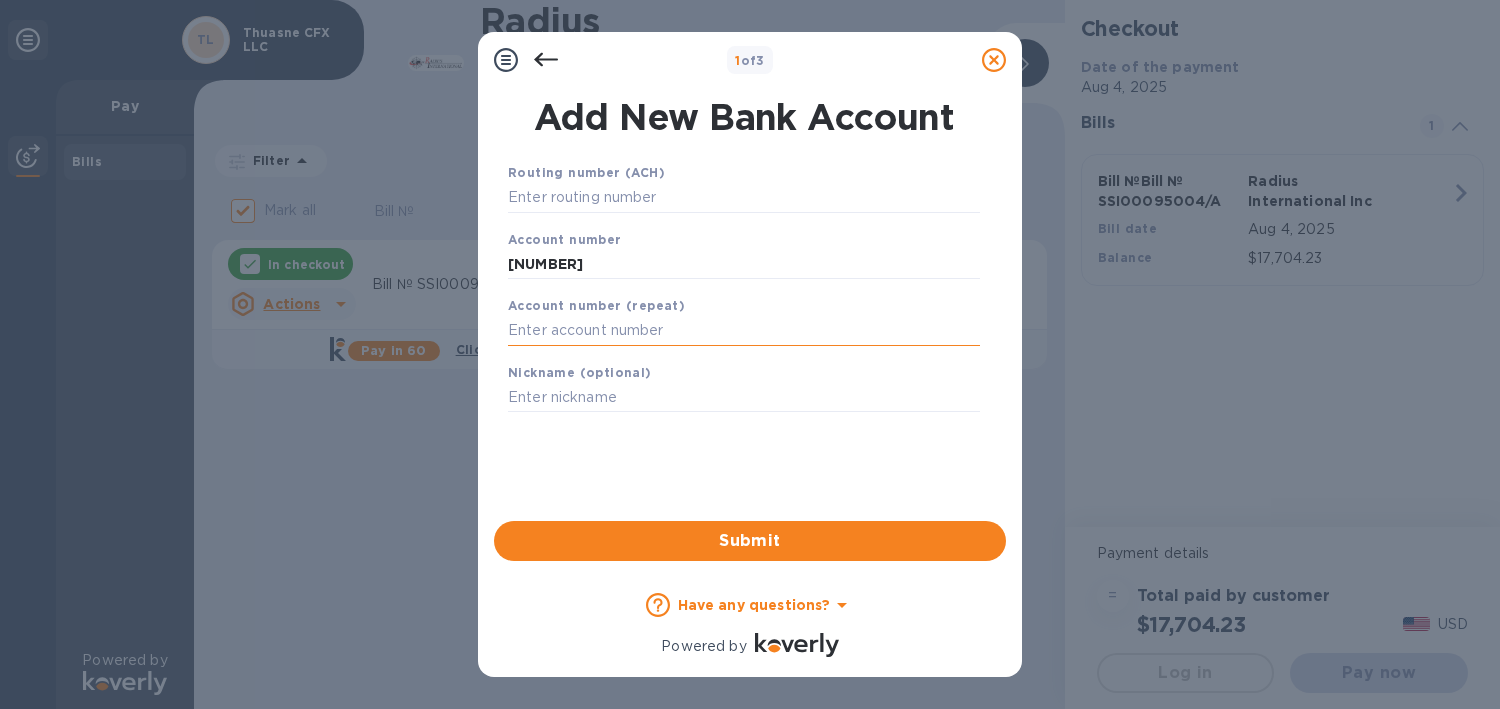 paste on "[NUMBER]" 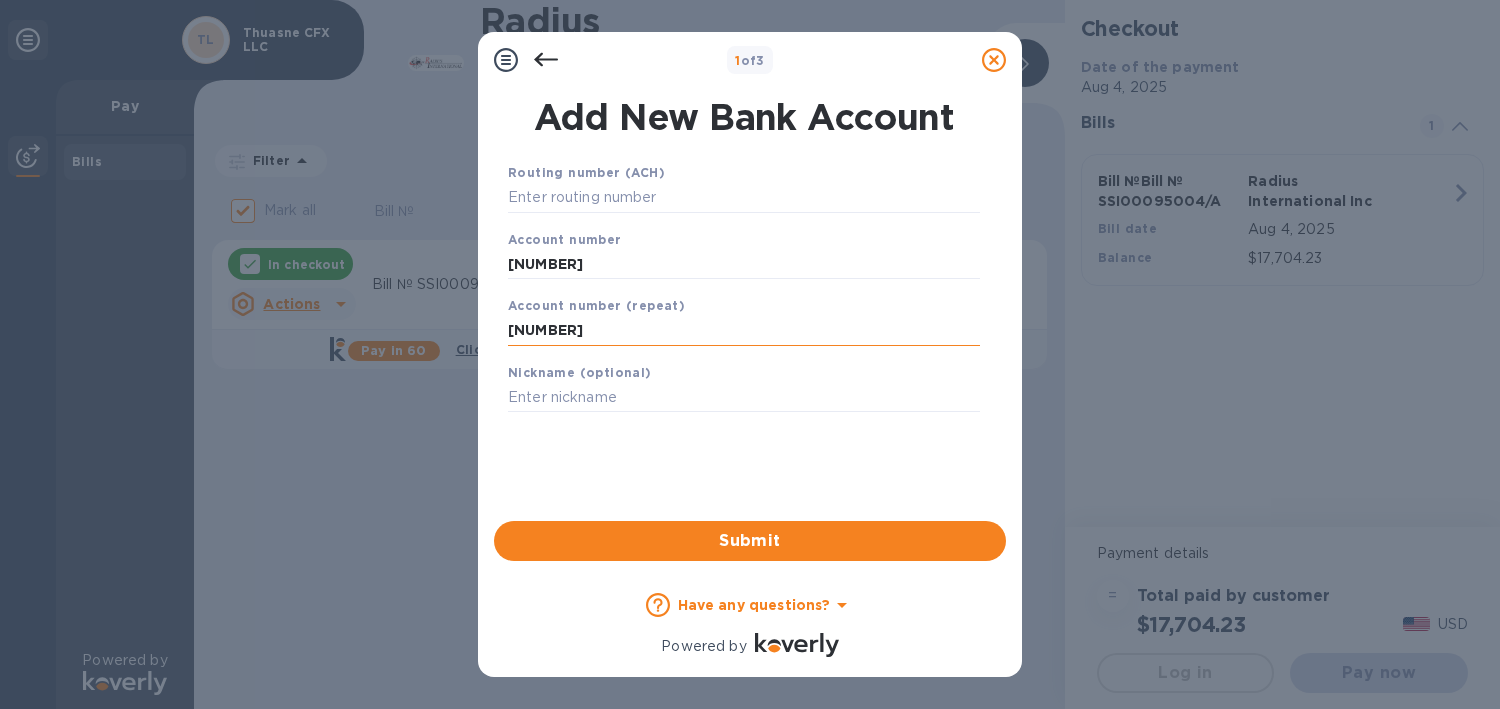 type on "[NUMBER]" 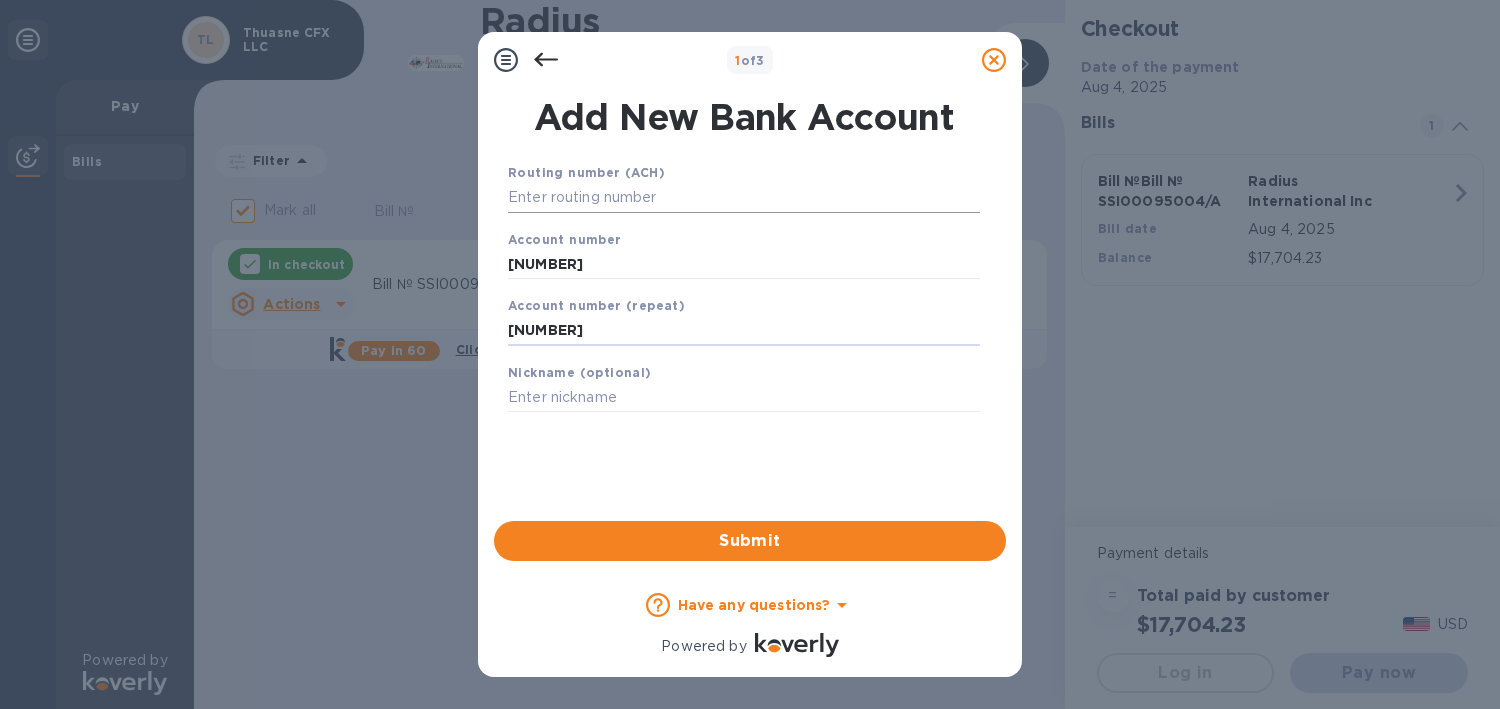 click at bounding box center [744, 198] 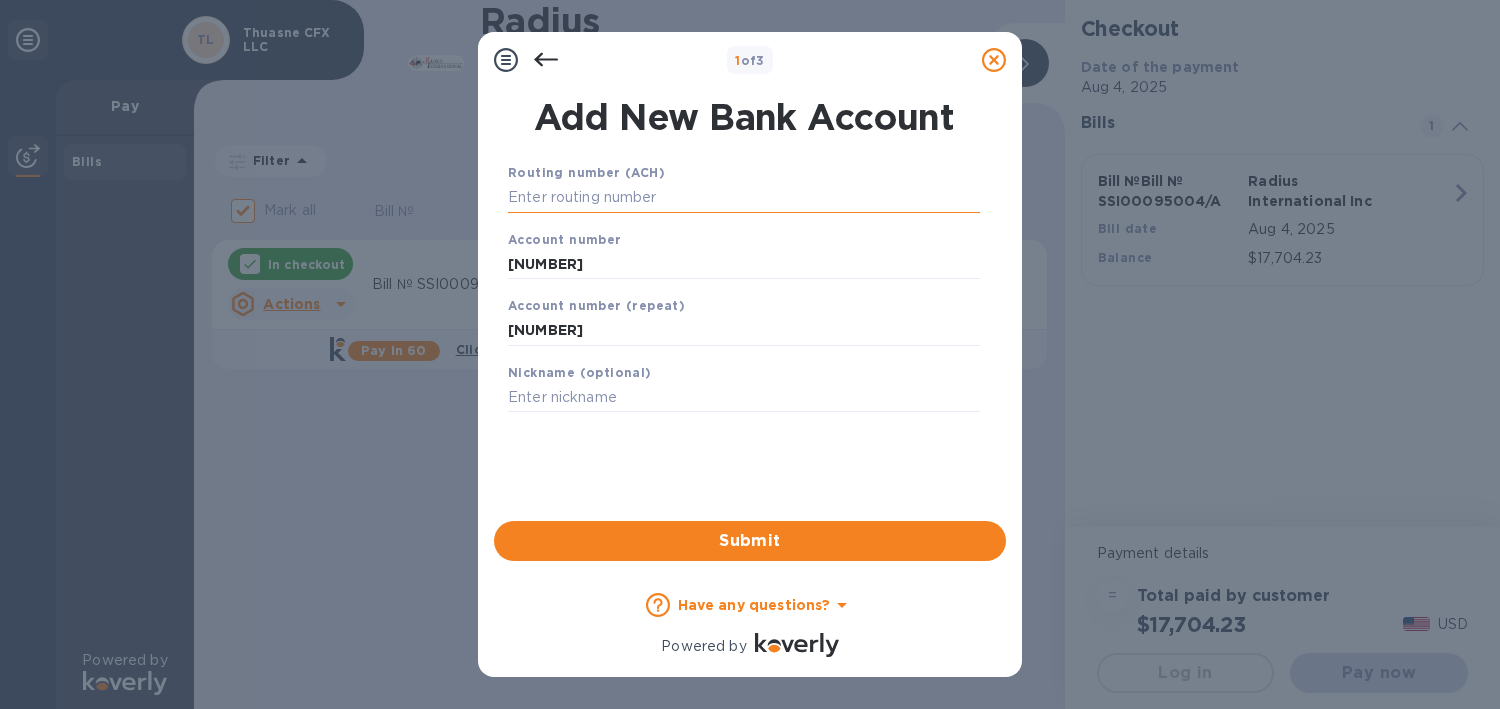 paste on "[ROUTING NUMBER]" 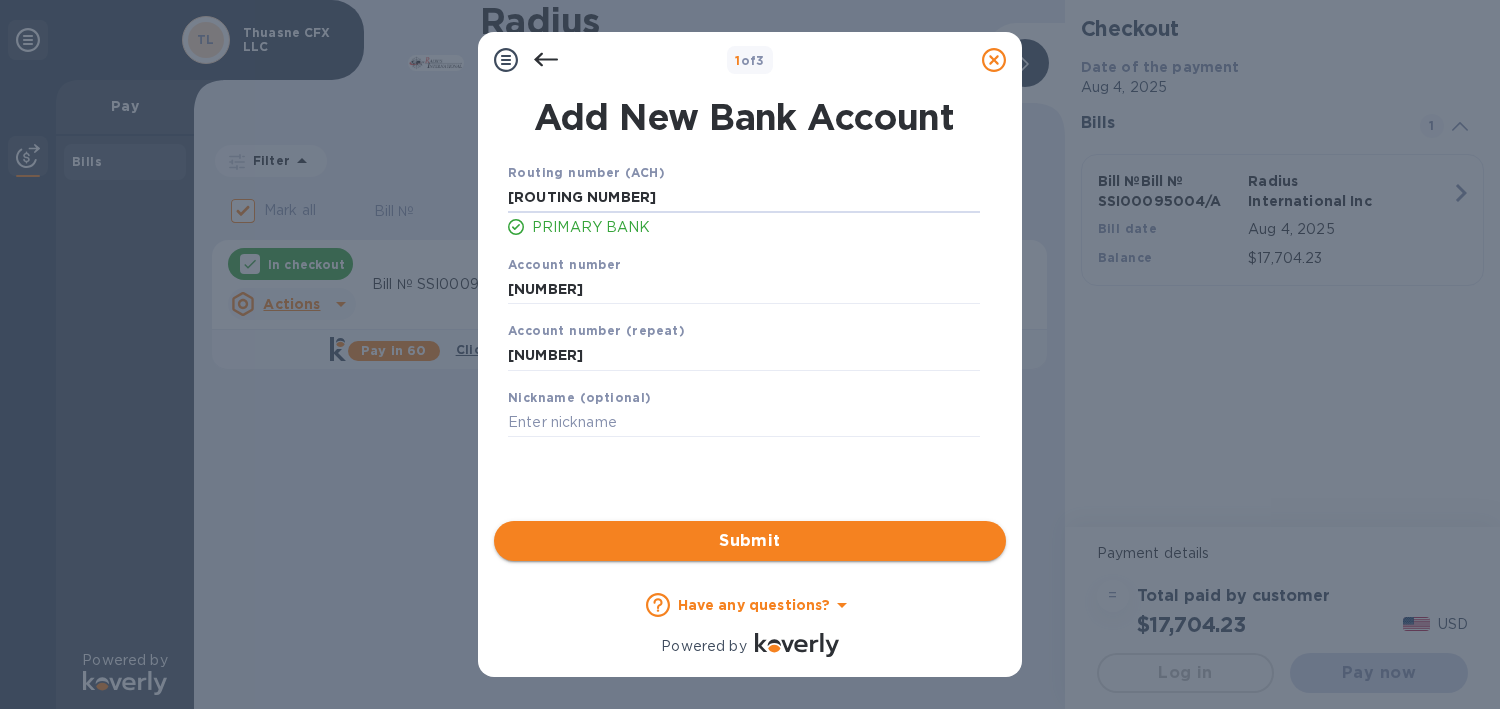 type on "[ROUTING NUMBER]" 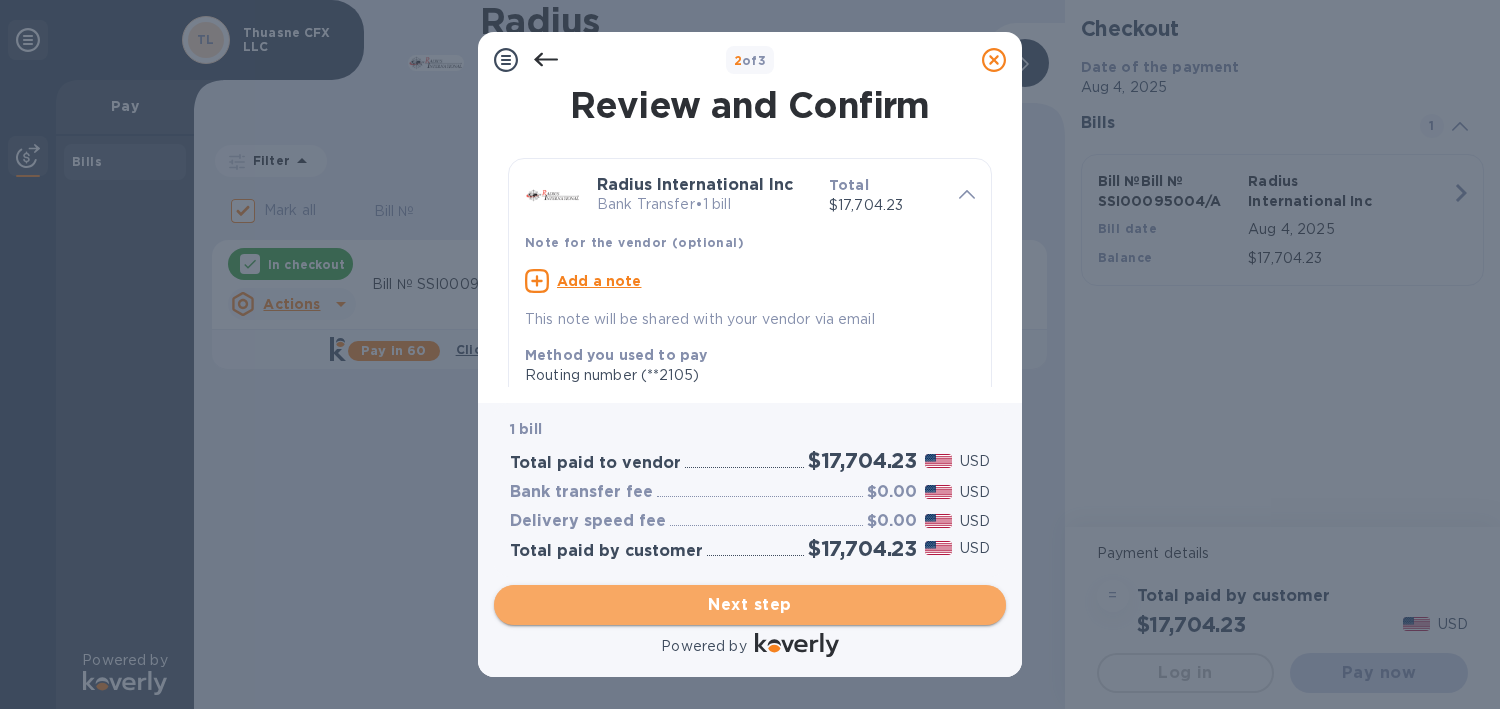 click on "Next step" at bounding box center [750, 605] 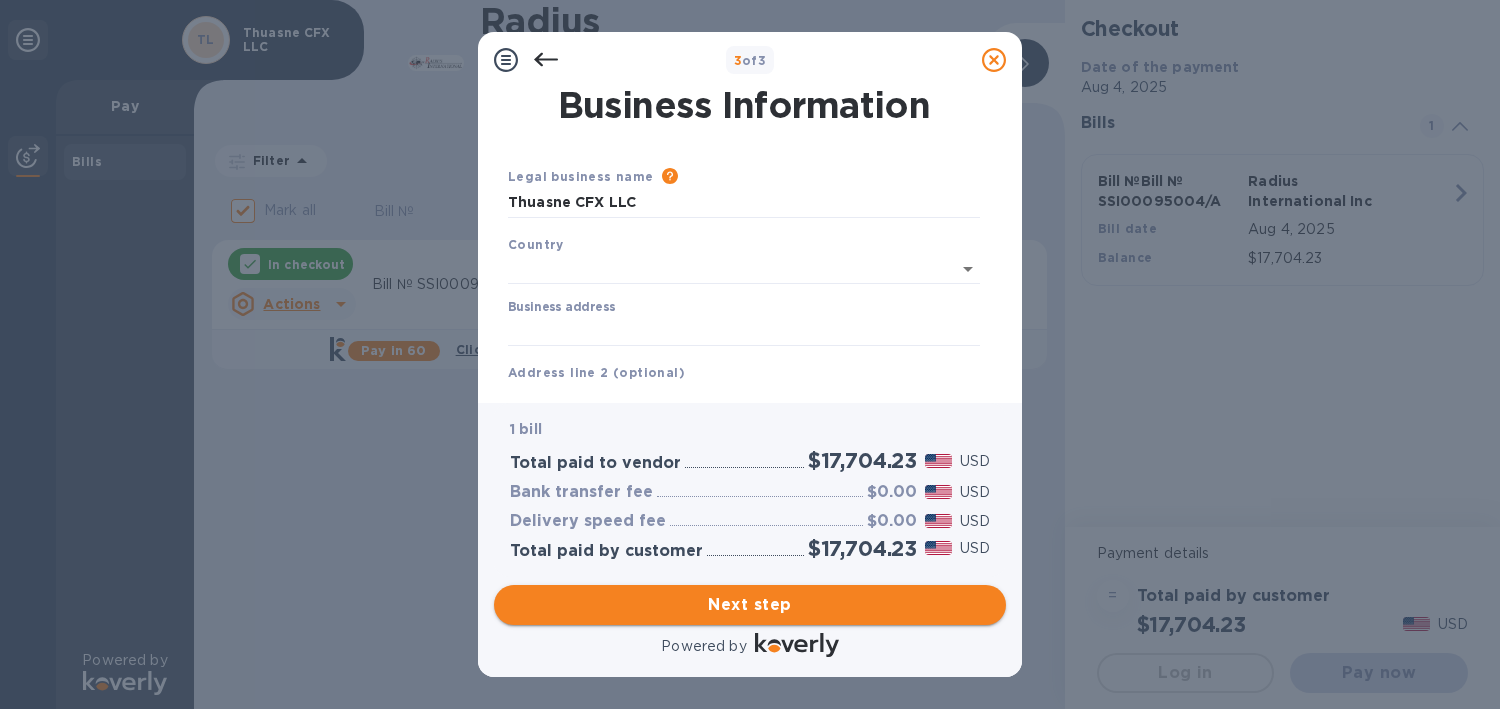 type on "United States" 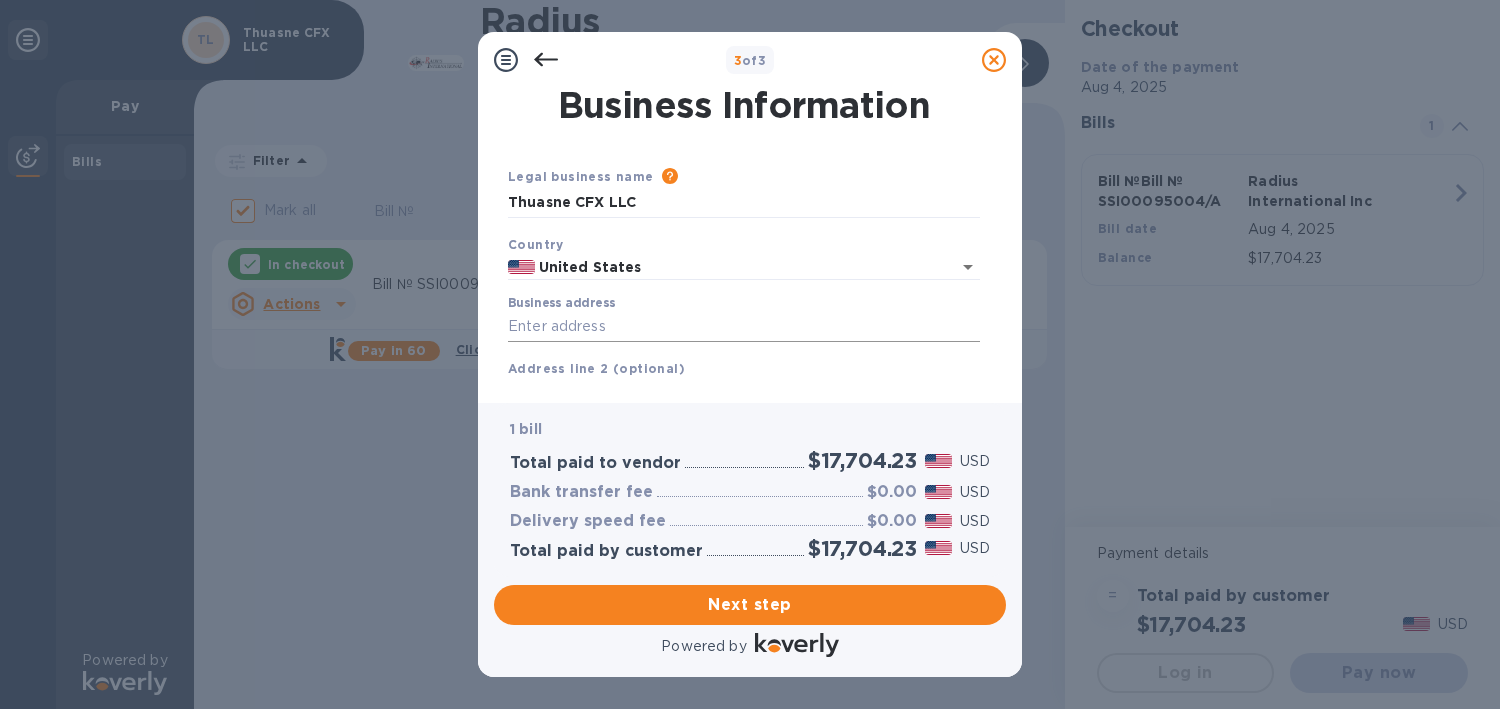 click on "Business address" at bounding box center [744, 327] 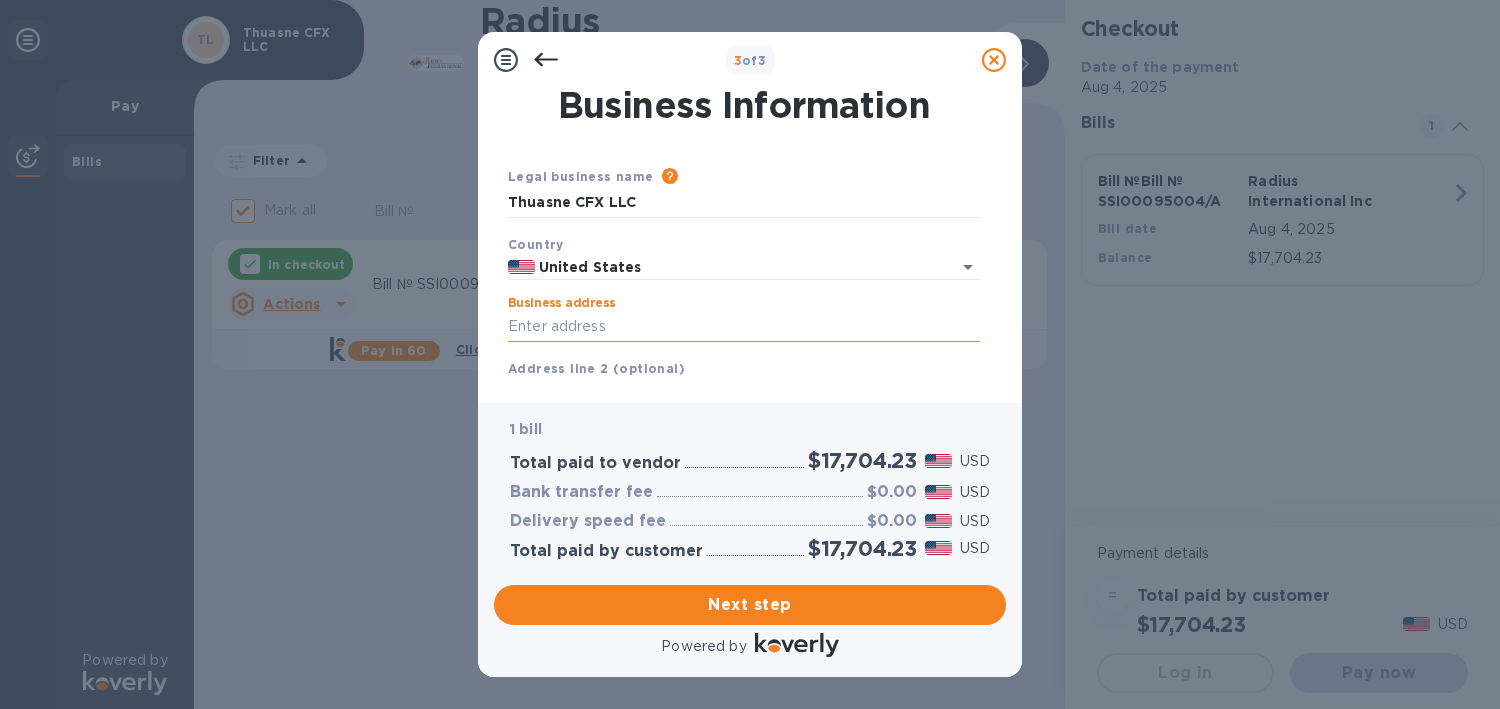 type on "[ADDRESS]" 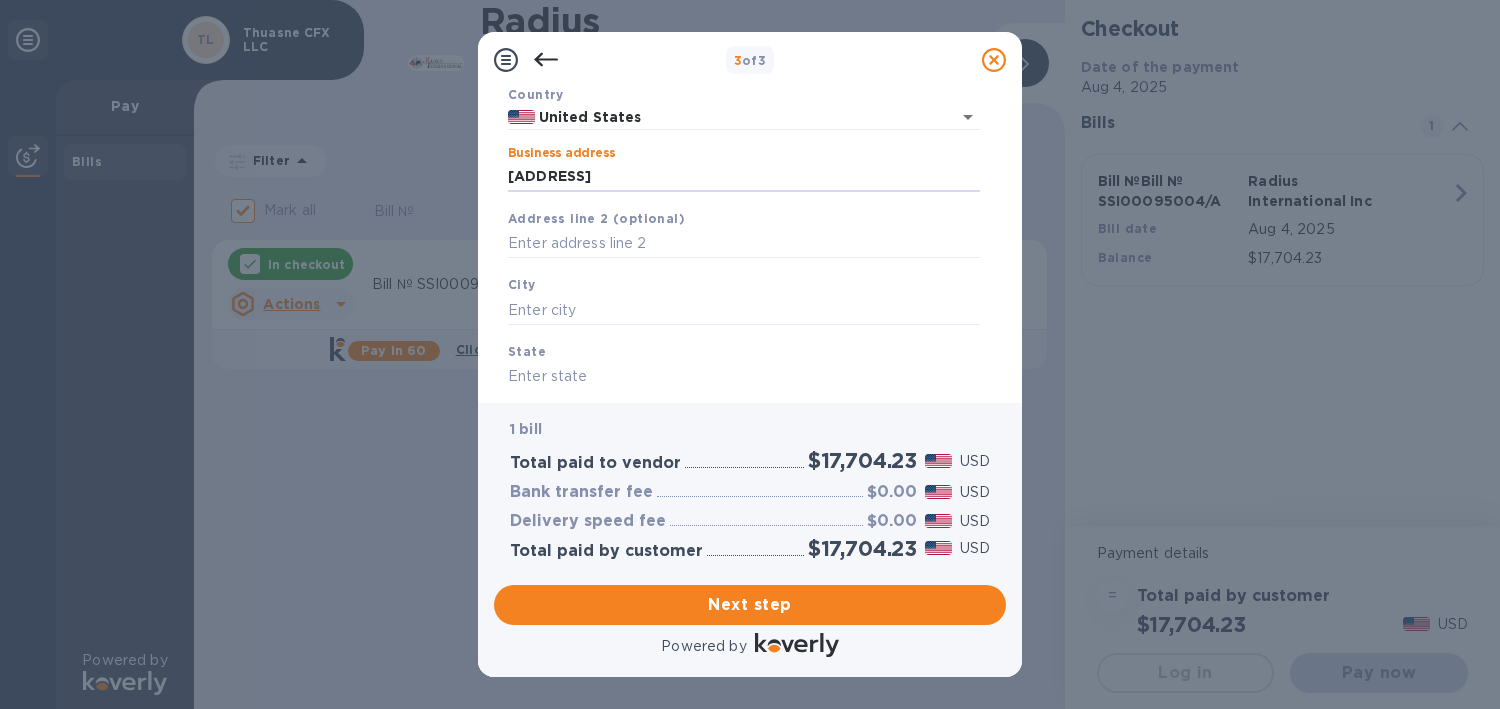 scroll, scrollTop: 280, scrollLeft: 0, axis: vertical 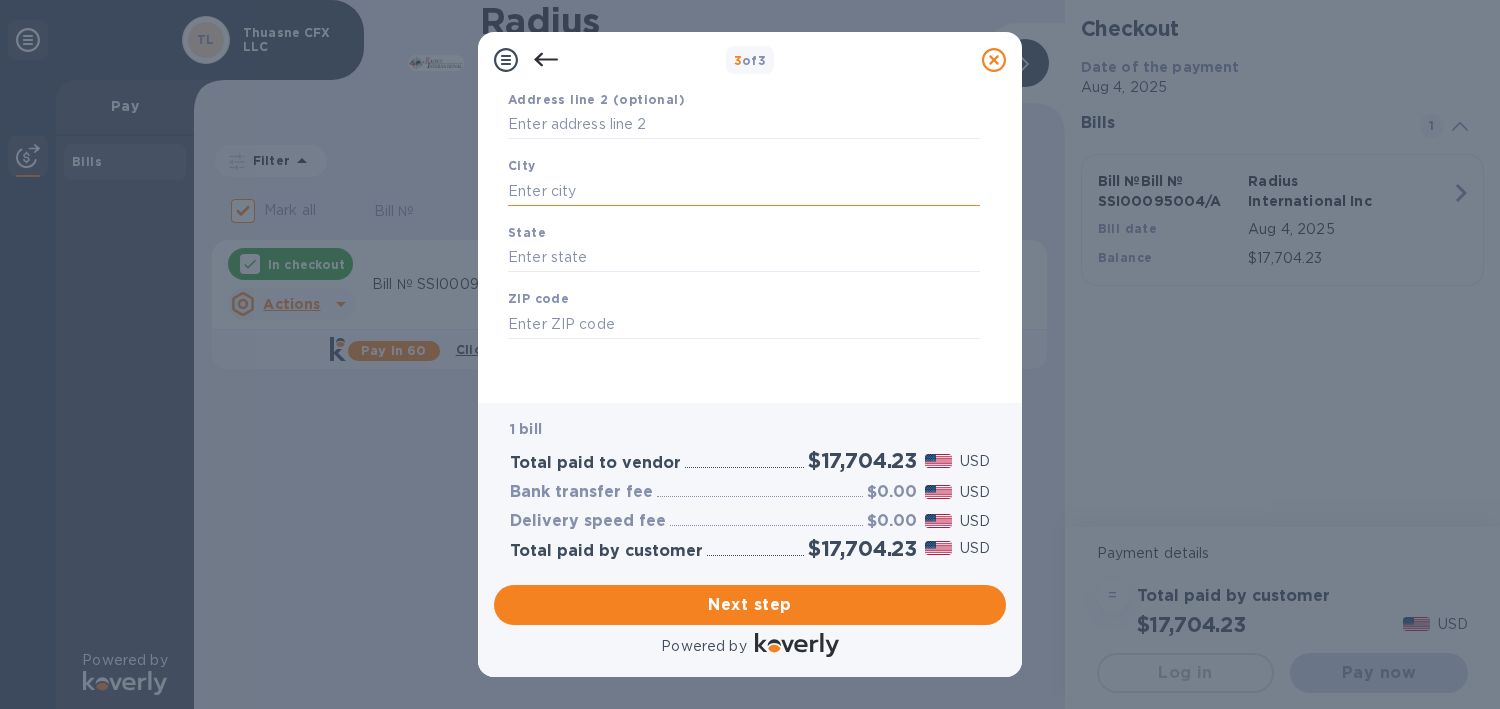 click at bounding box center [744, 191] 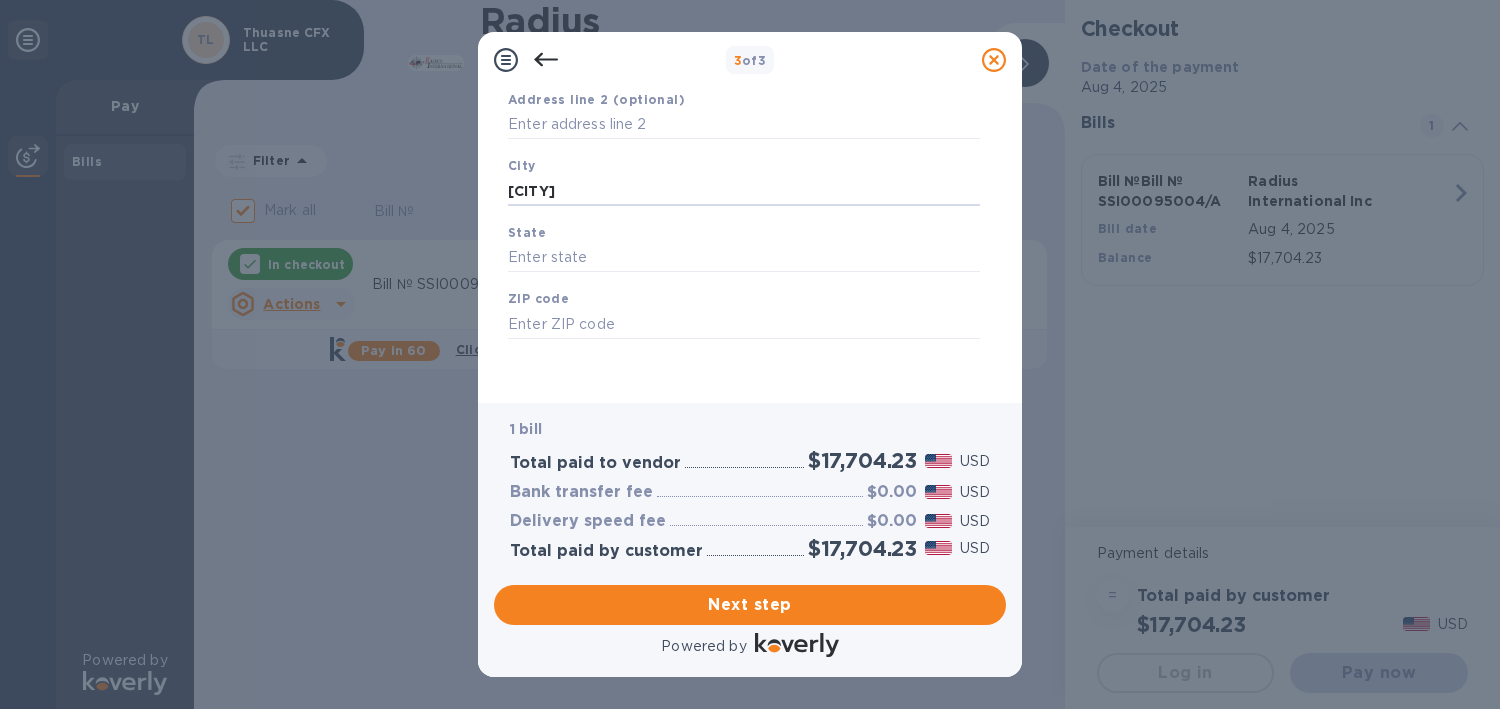 type on "[CITY]" 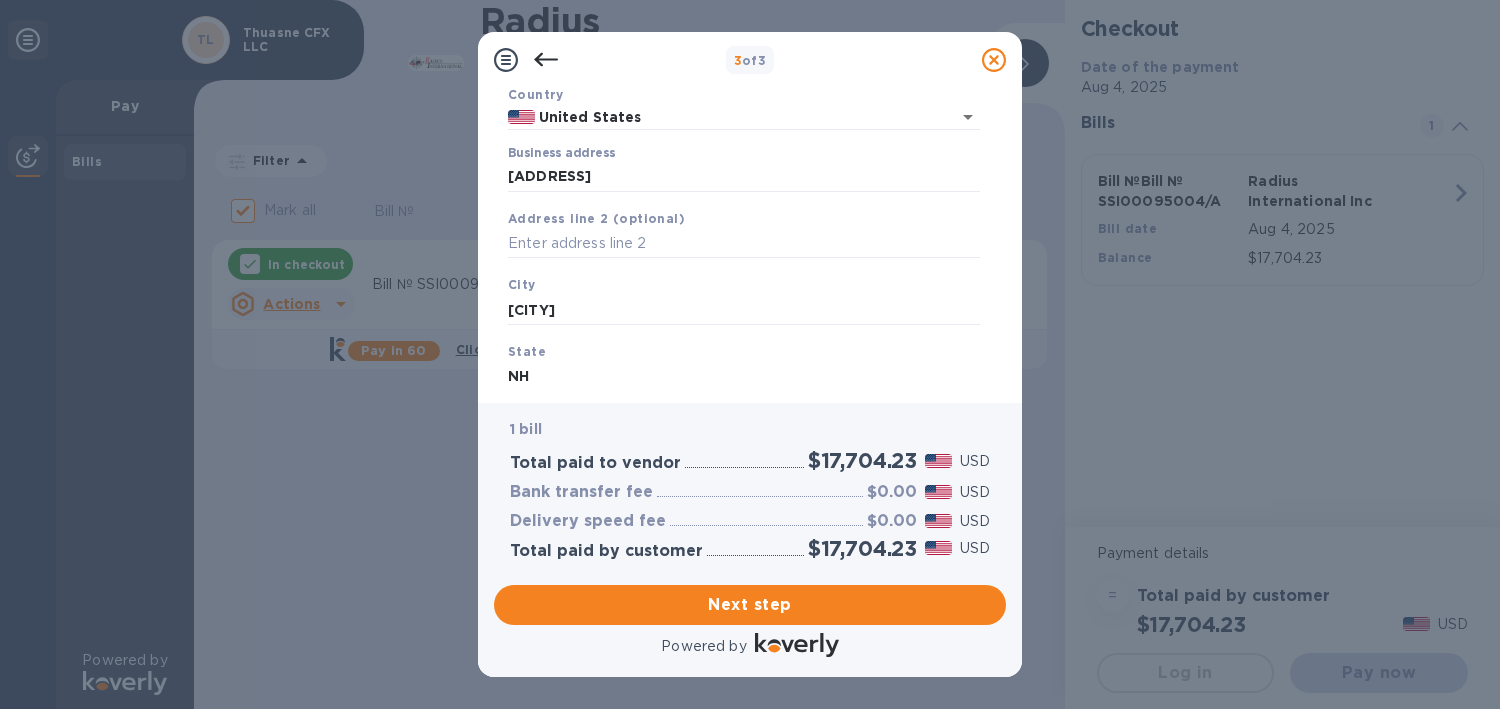 scroll, scrollTop: 280, scrollLeft: 0, axis: vertical 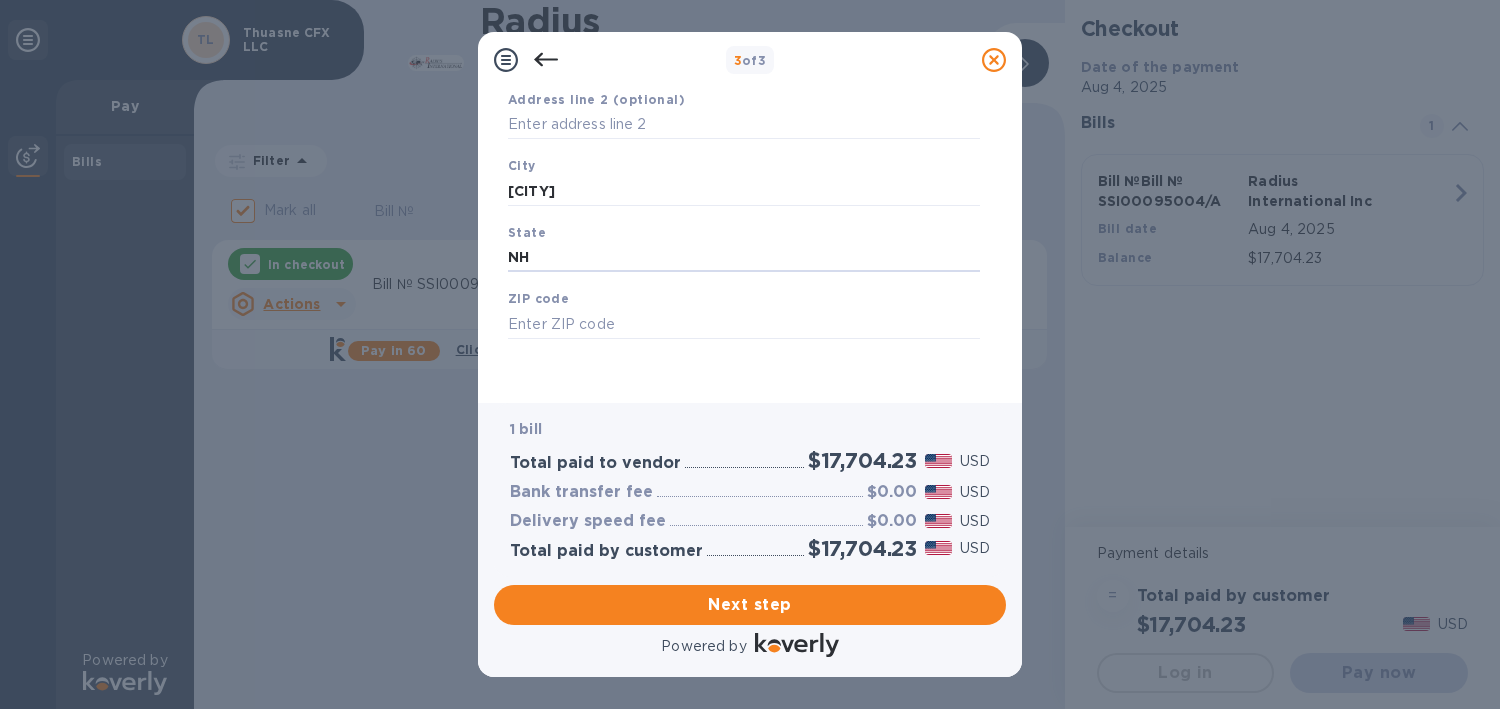 type on "NH" 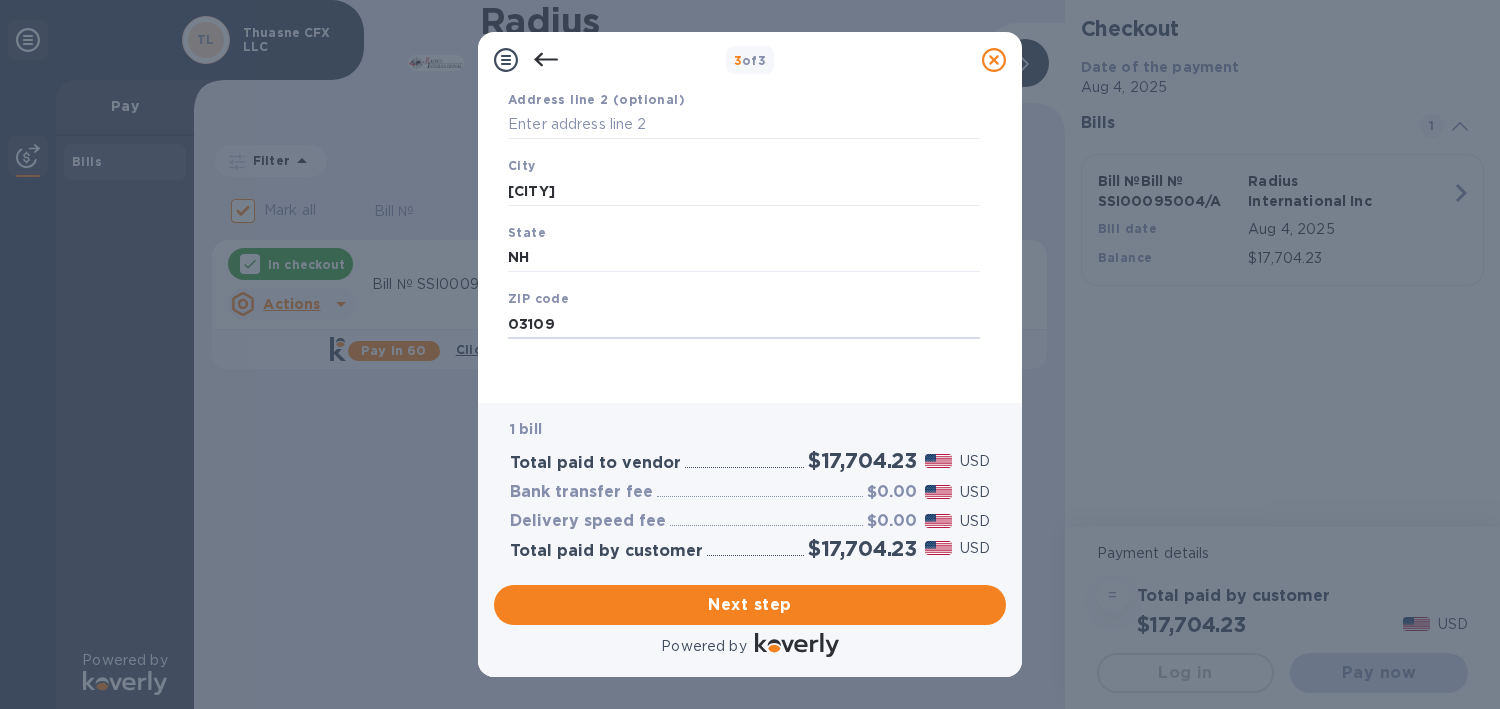 type on "03109" 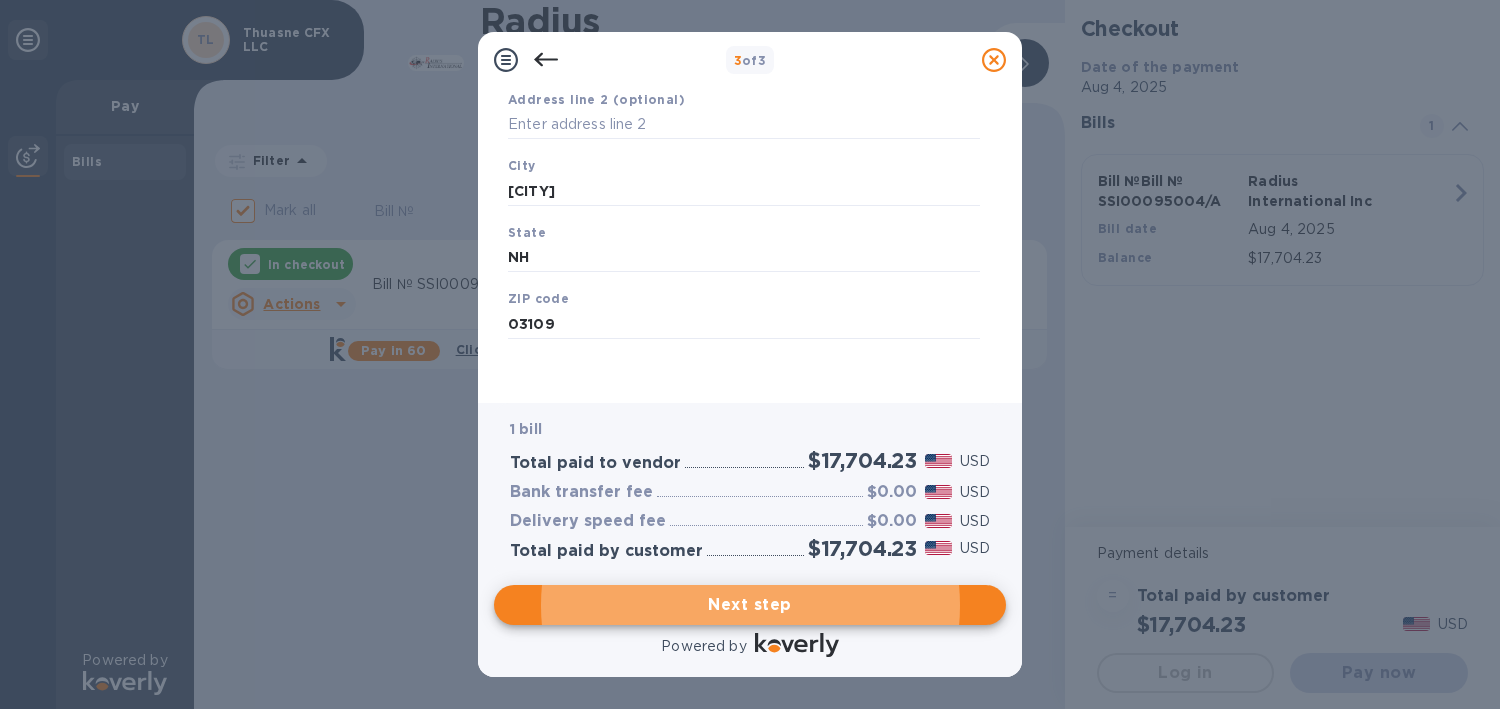 type 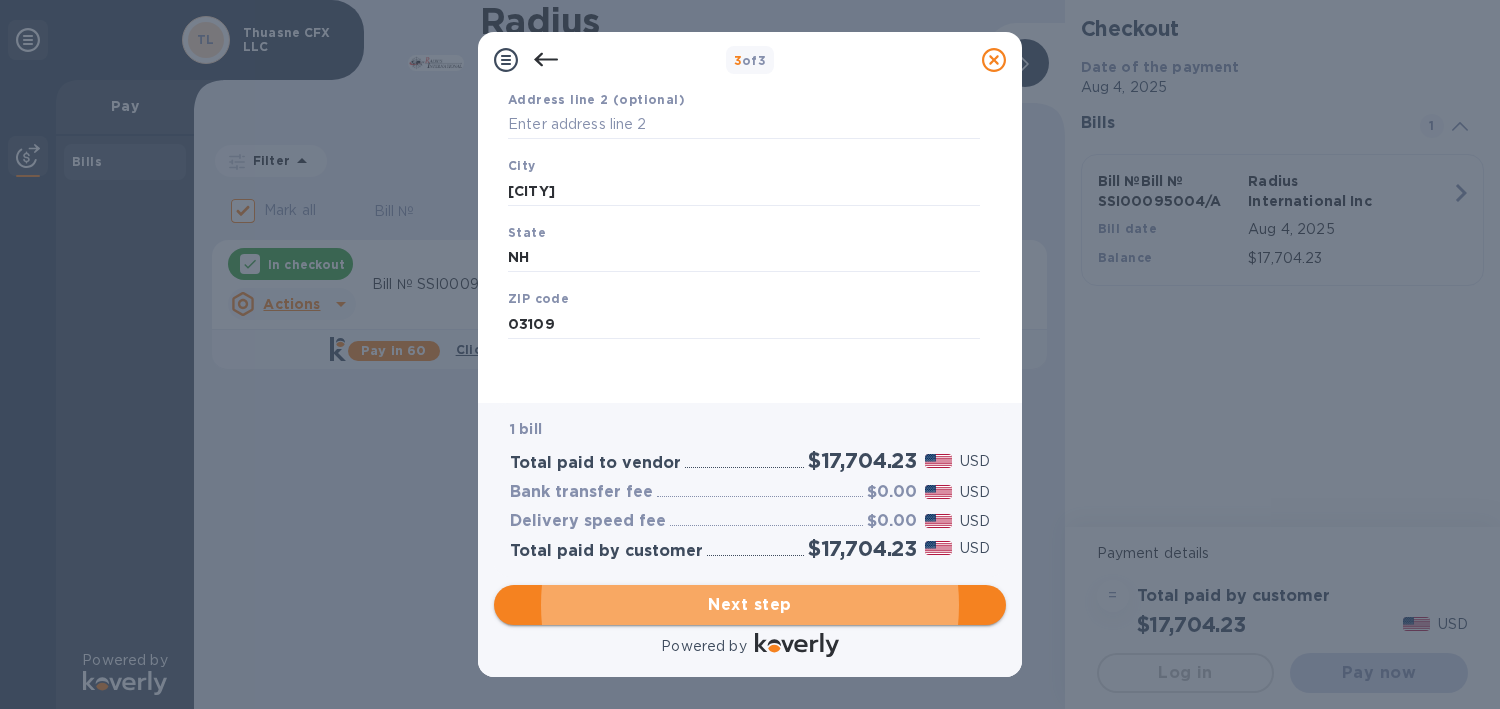 click on "Next step" at bounding box center [750, 605] 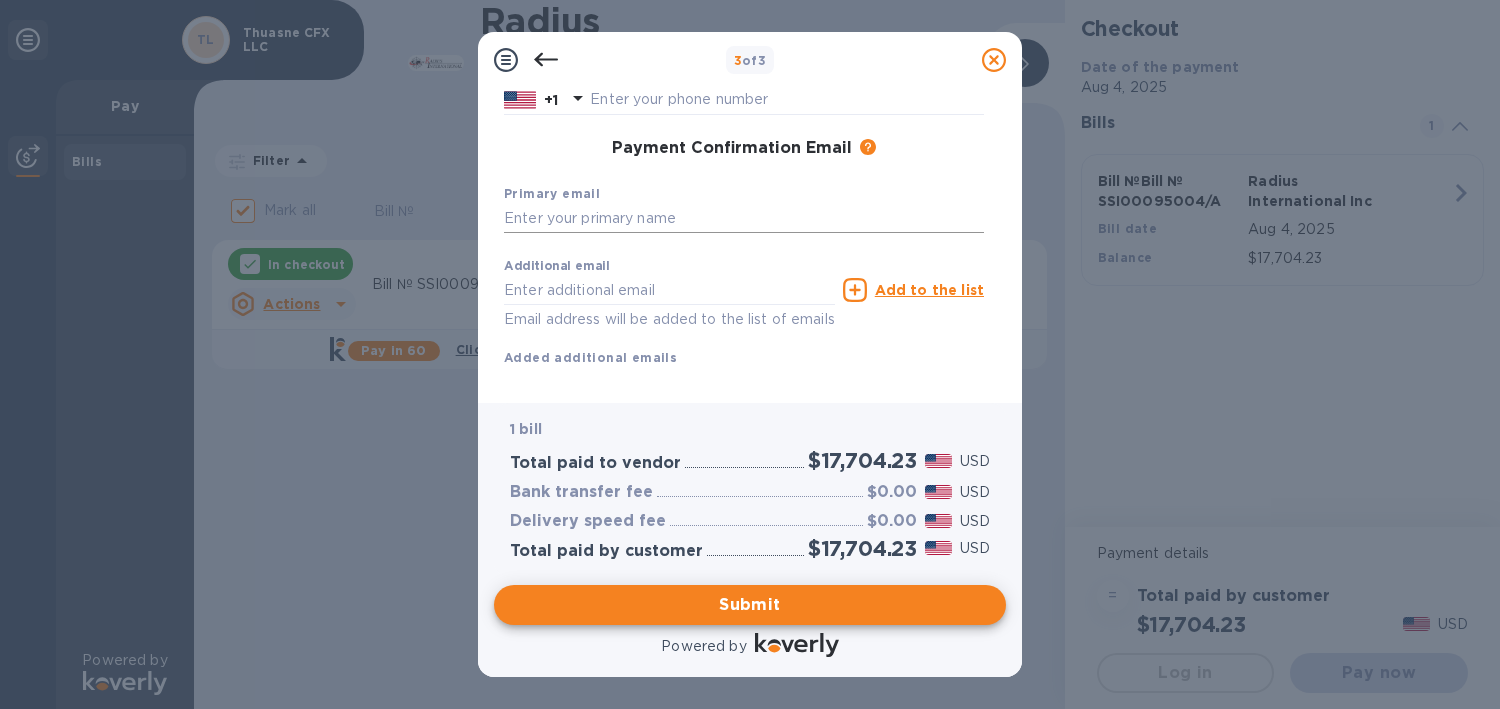 click at bounding box center [744, 219] 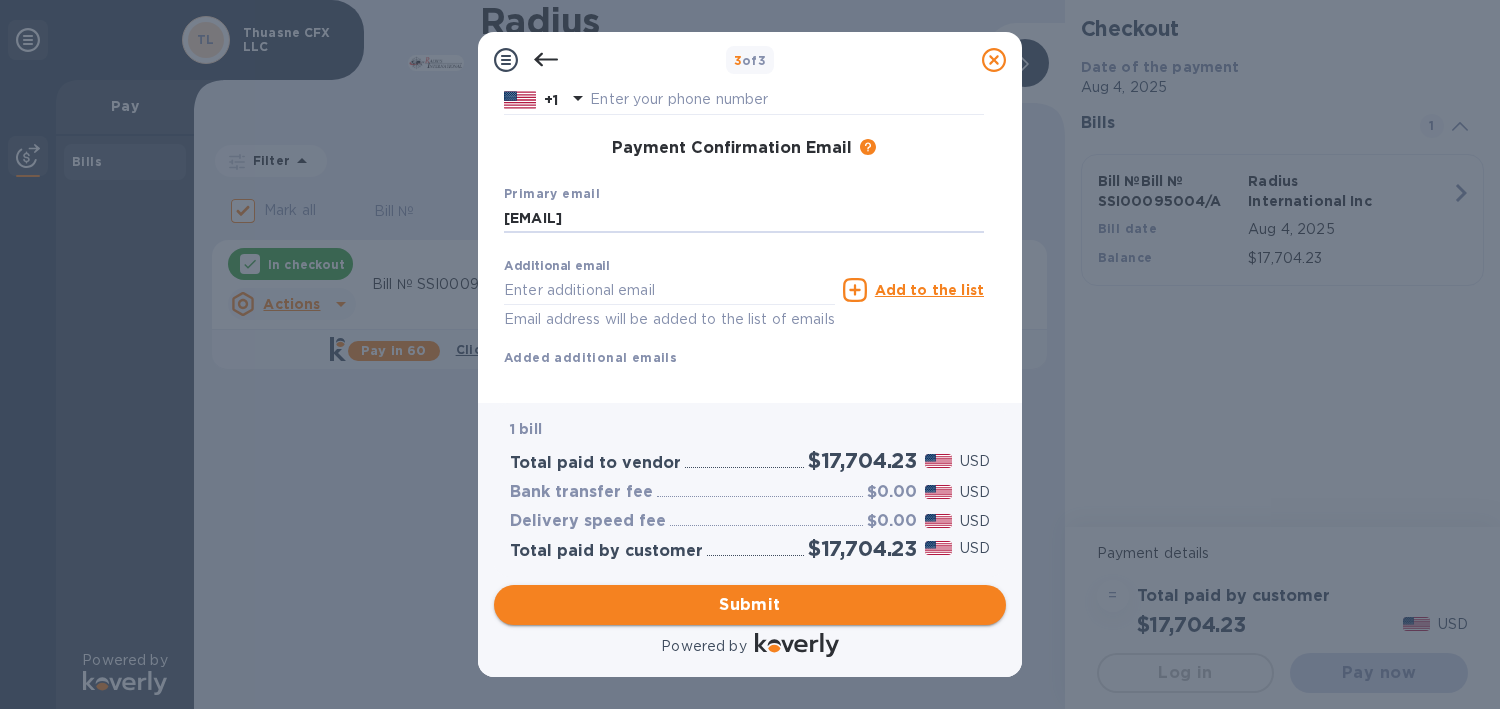 type on "[EMAIL]" 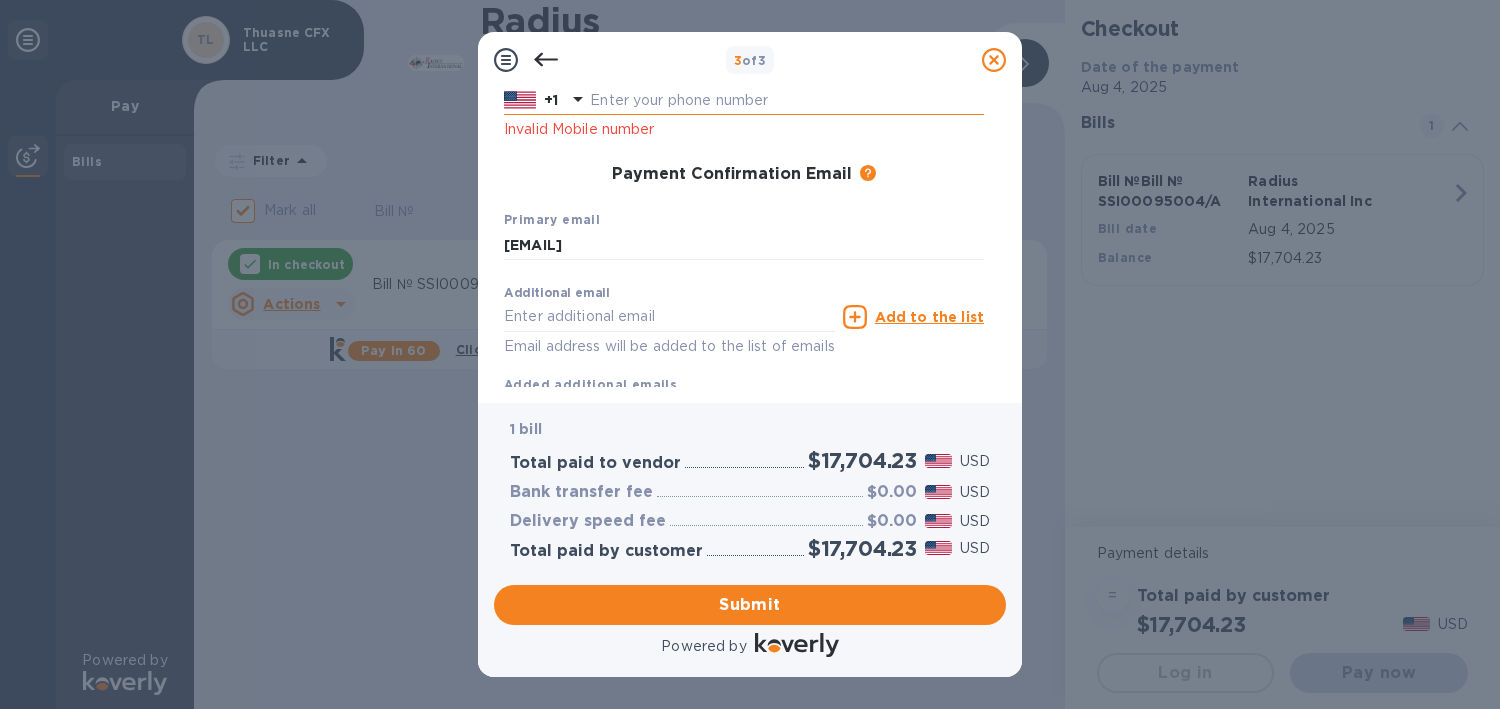 click at bounding box center [787, 101] 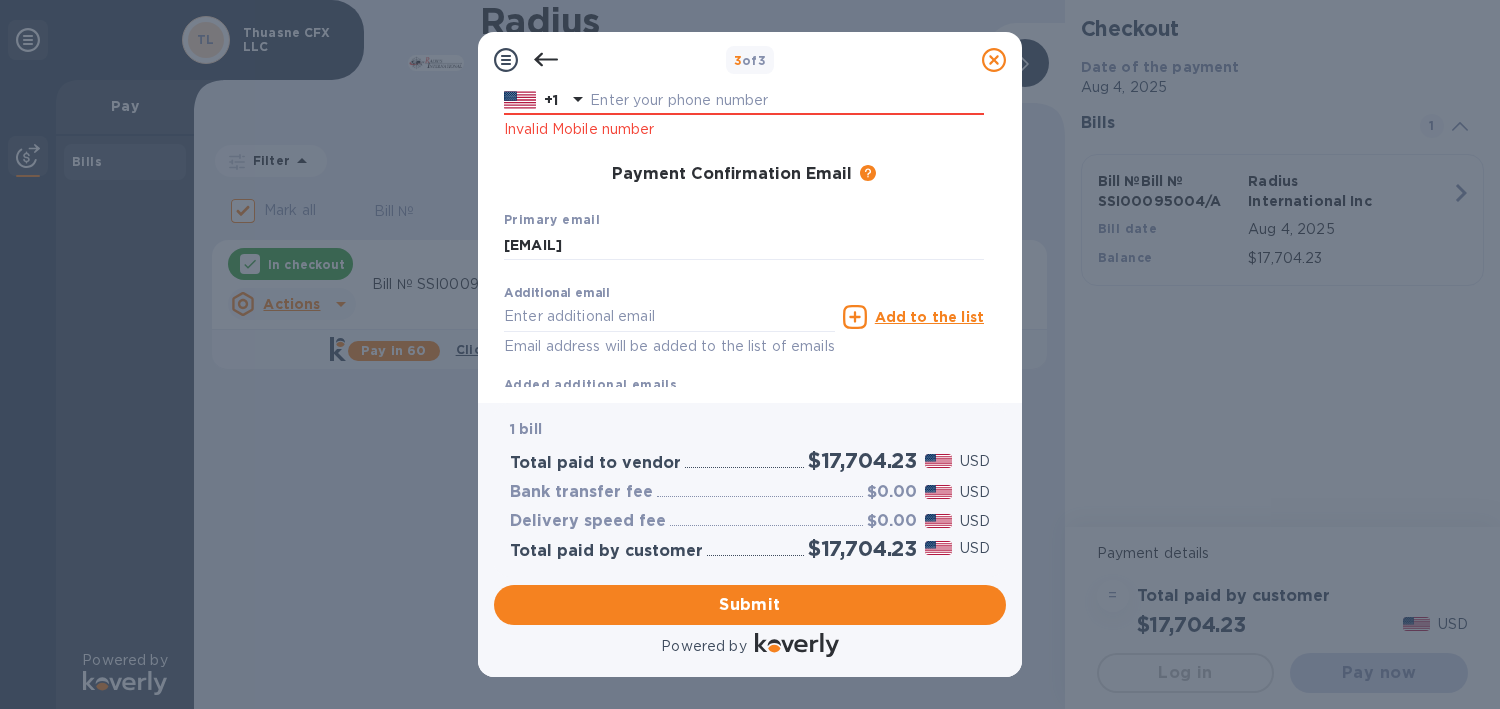 type on "[PHONE]" 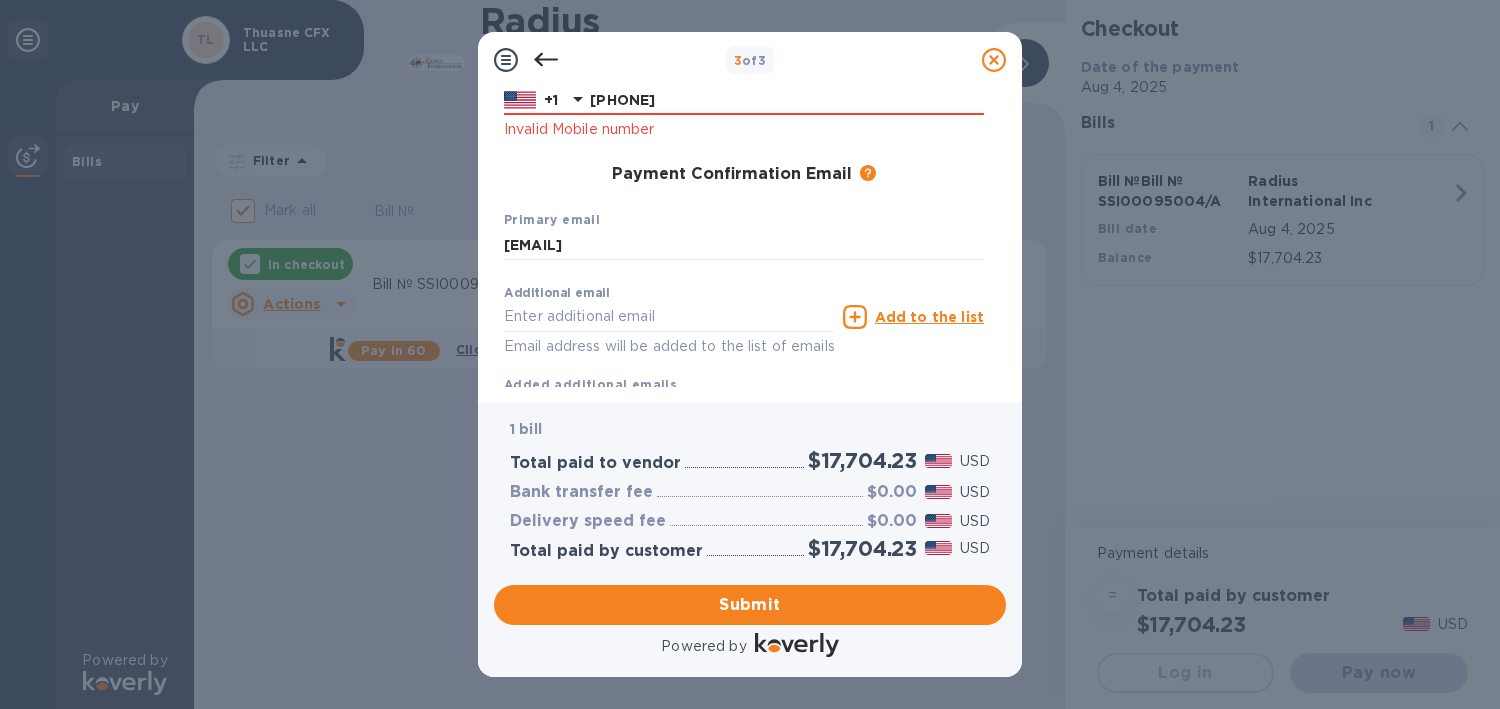 type on "Heidi" 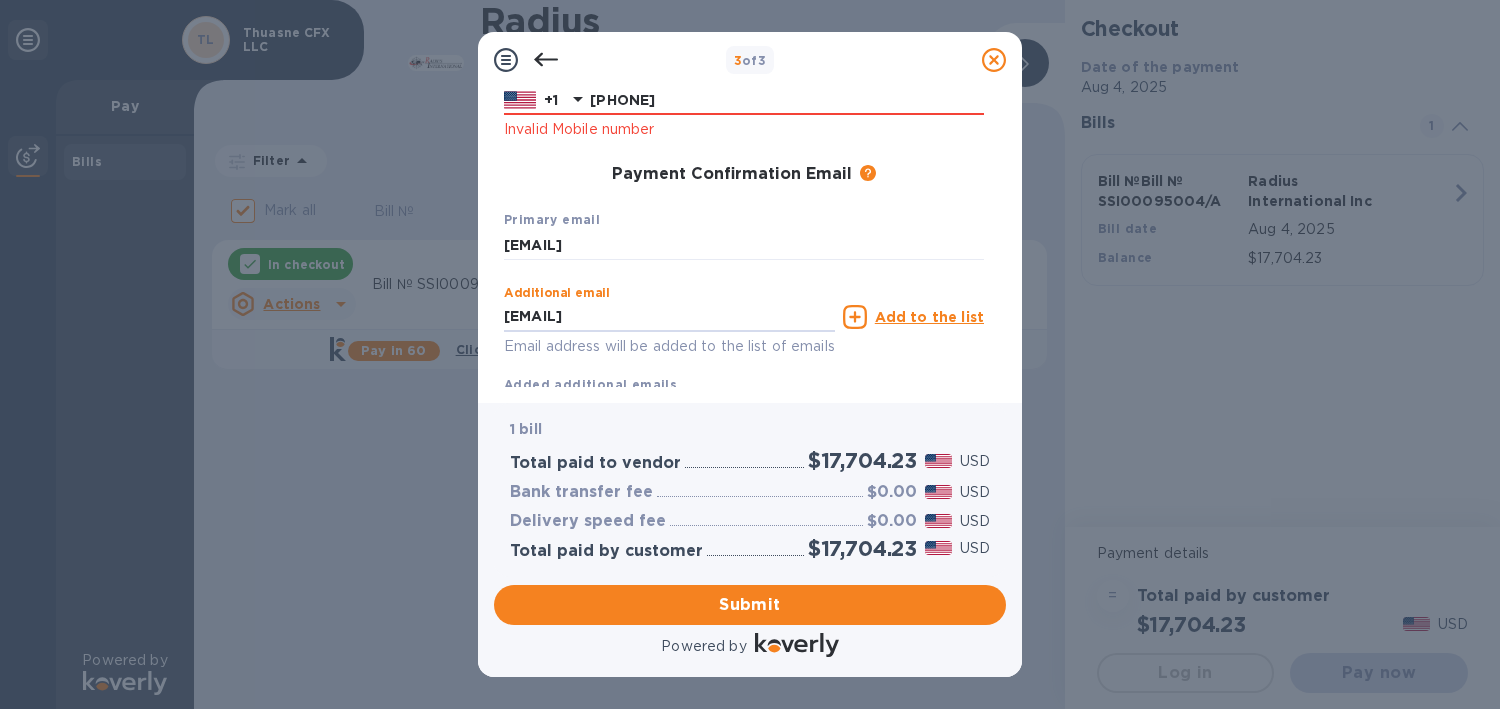 drag, startPoint x: 671, startPoint y: 330, endPoint x: 405, endPoint y: 352, distance: 266.90823 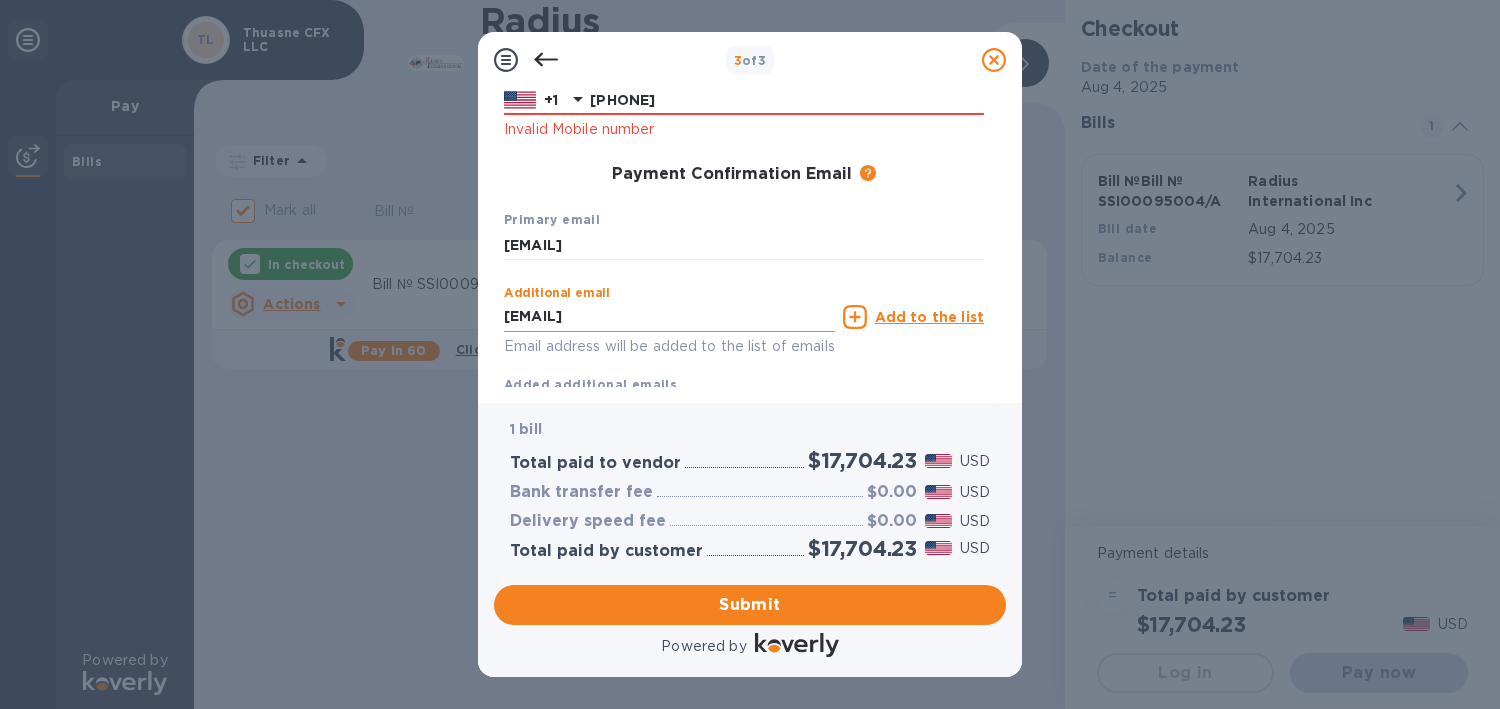 scroll, scrollTop: 403, scrollLeft: 0, axis: vertical 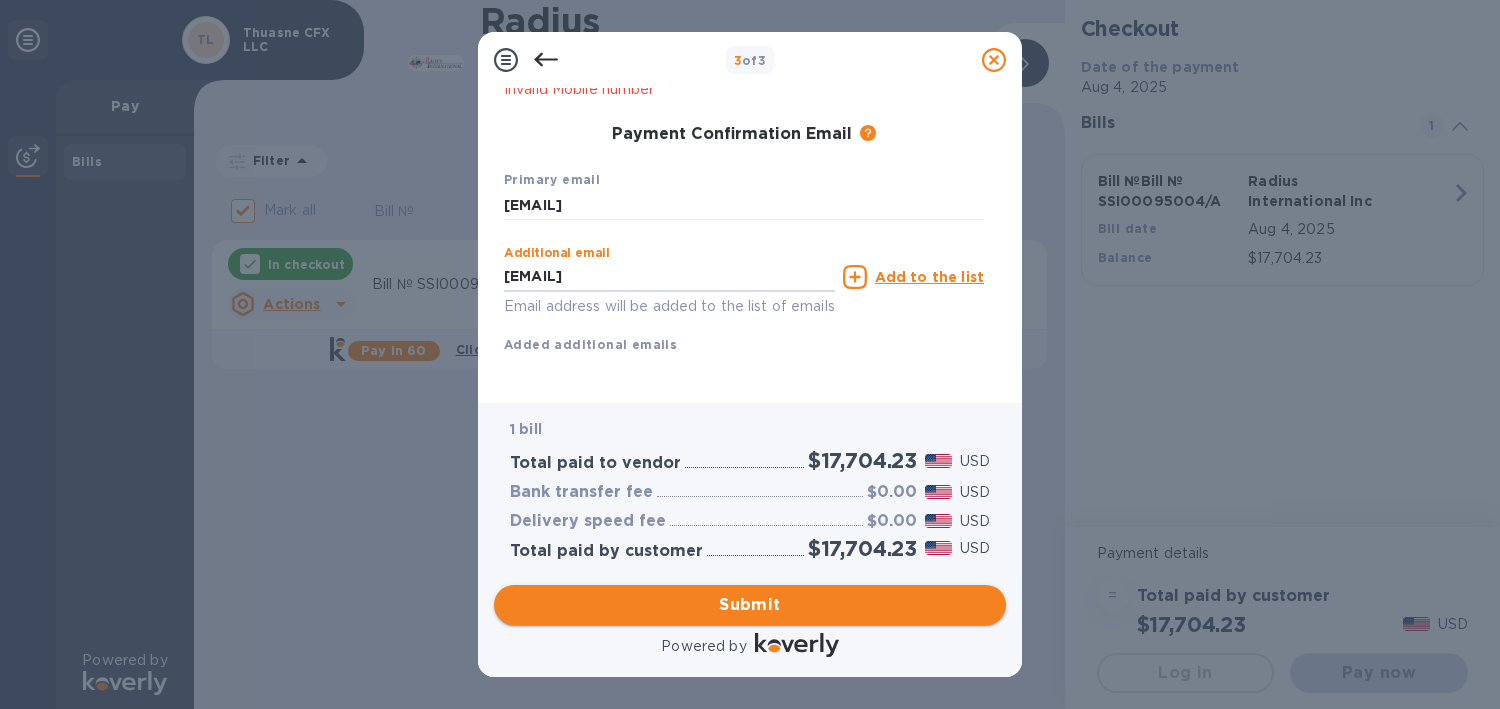 type on "[EMAIL]" 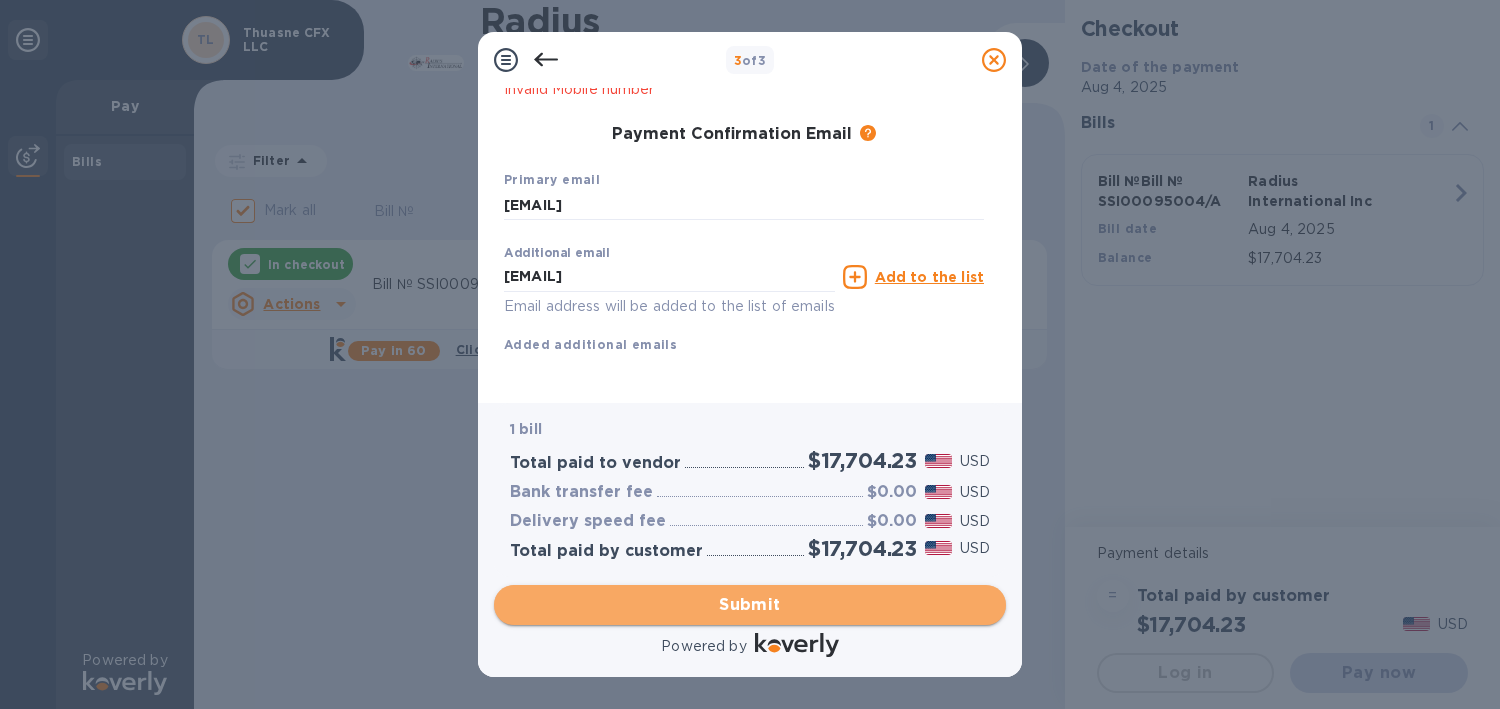 click on "Submit" at bounding box center [750, 605] 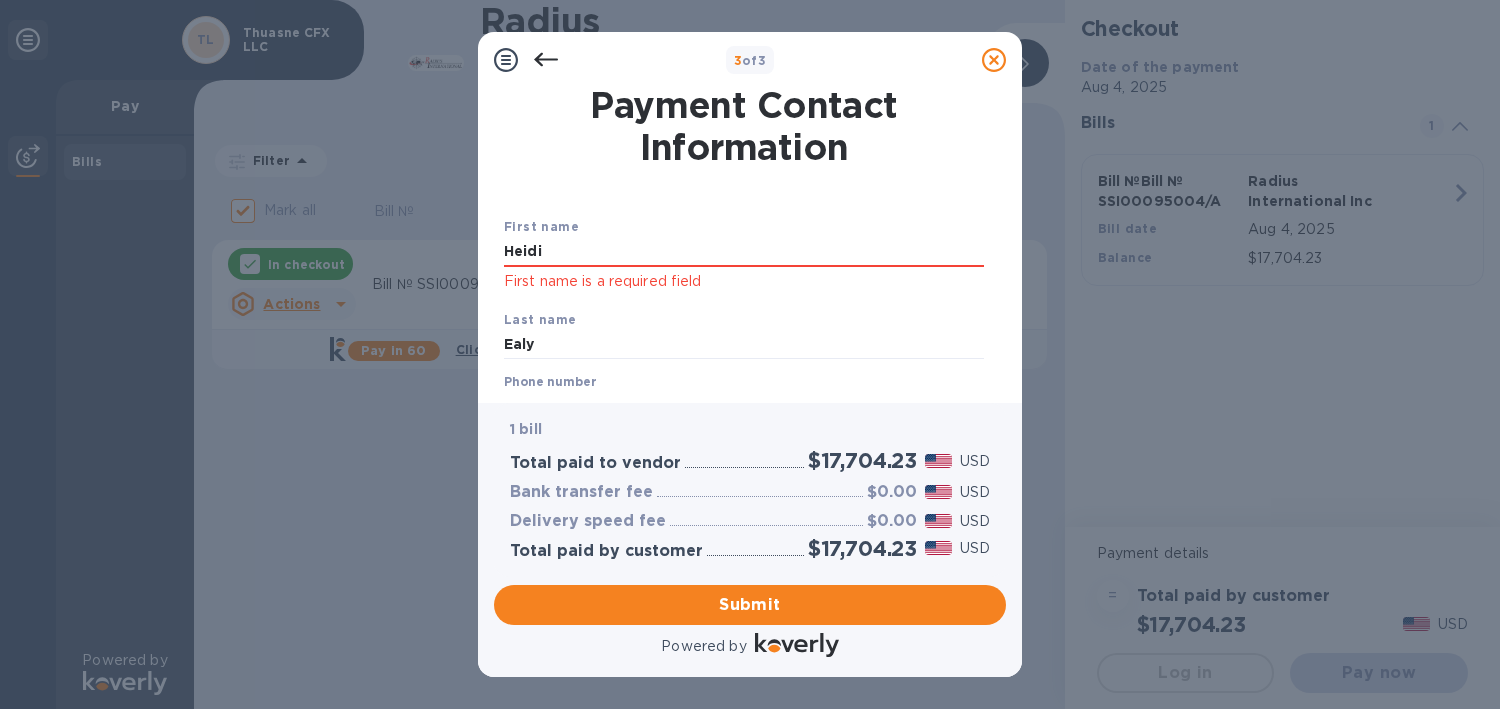 scroll, scrollTop: 150, scrollLeft: 0, axis: vertical 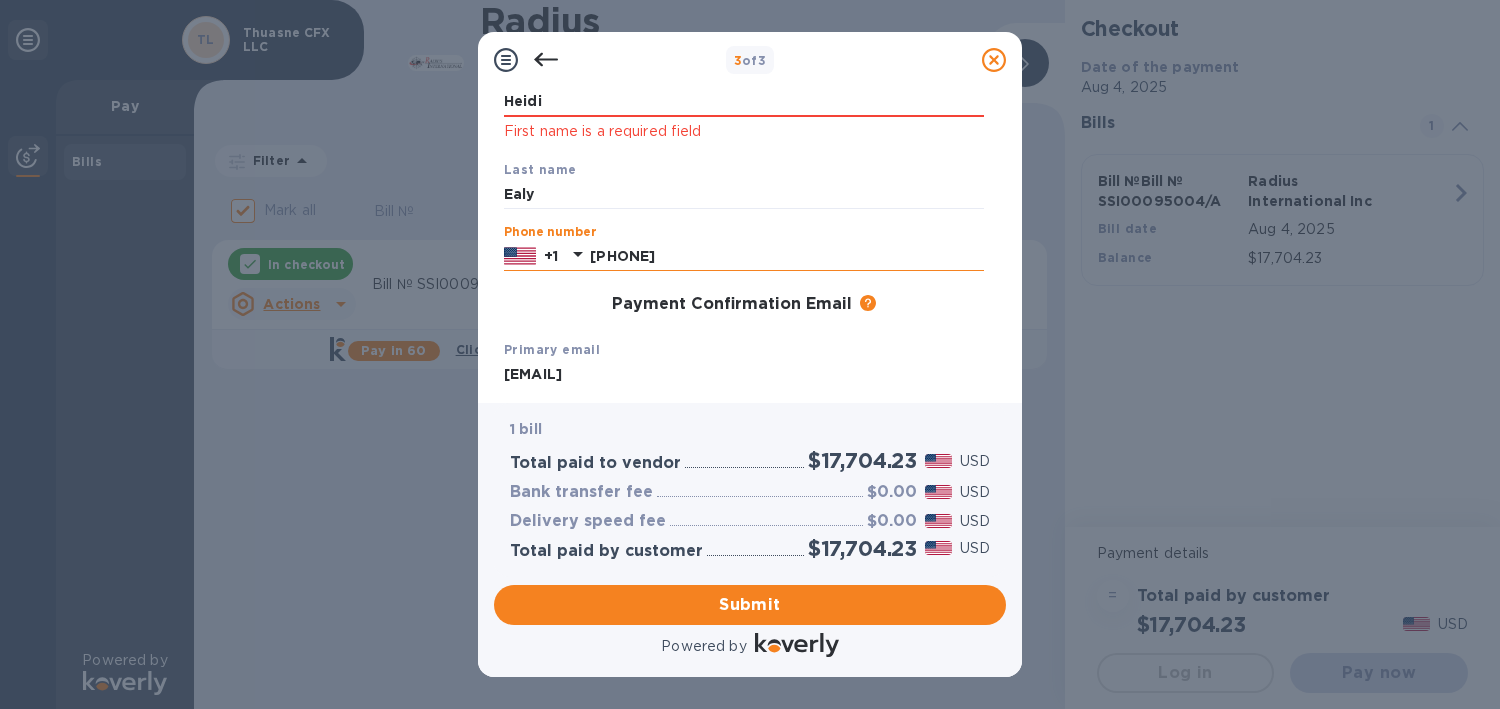 click on "[PHONE]" at bounding box center (787, 256) 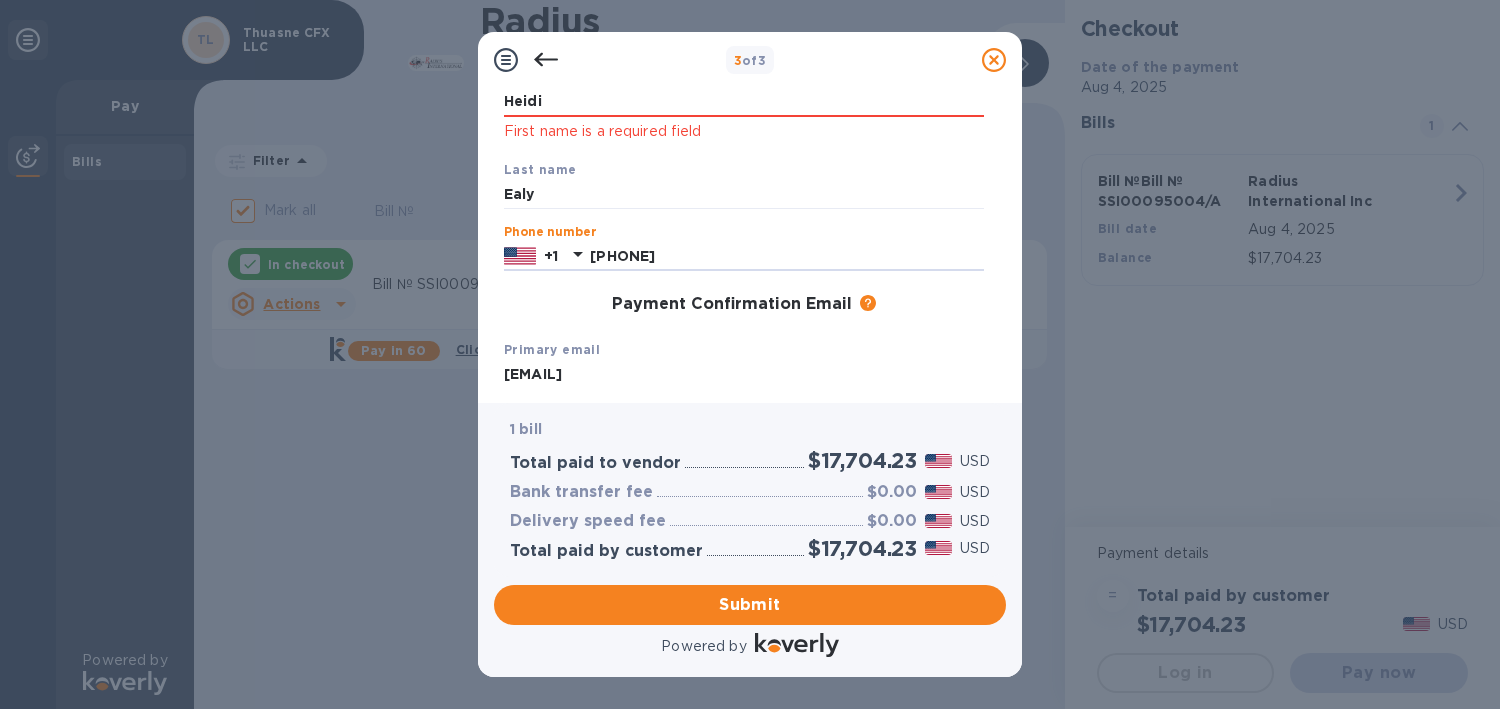 click on "Payment Confirmation Email The added email addresses will be used to send the payment confirmation." at bounding box center [744, 305] 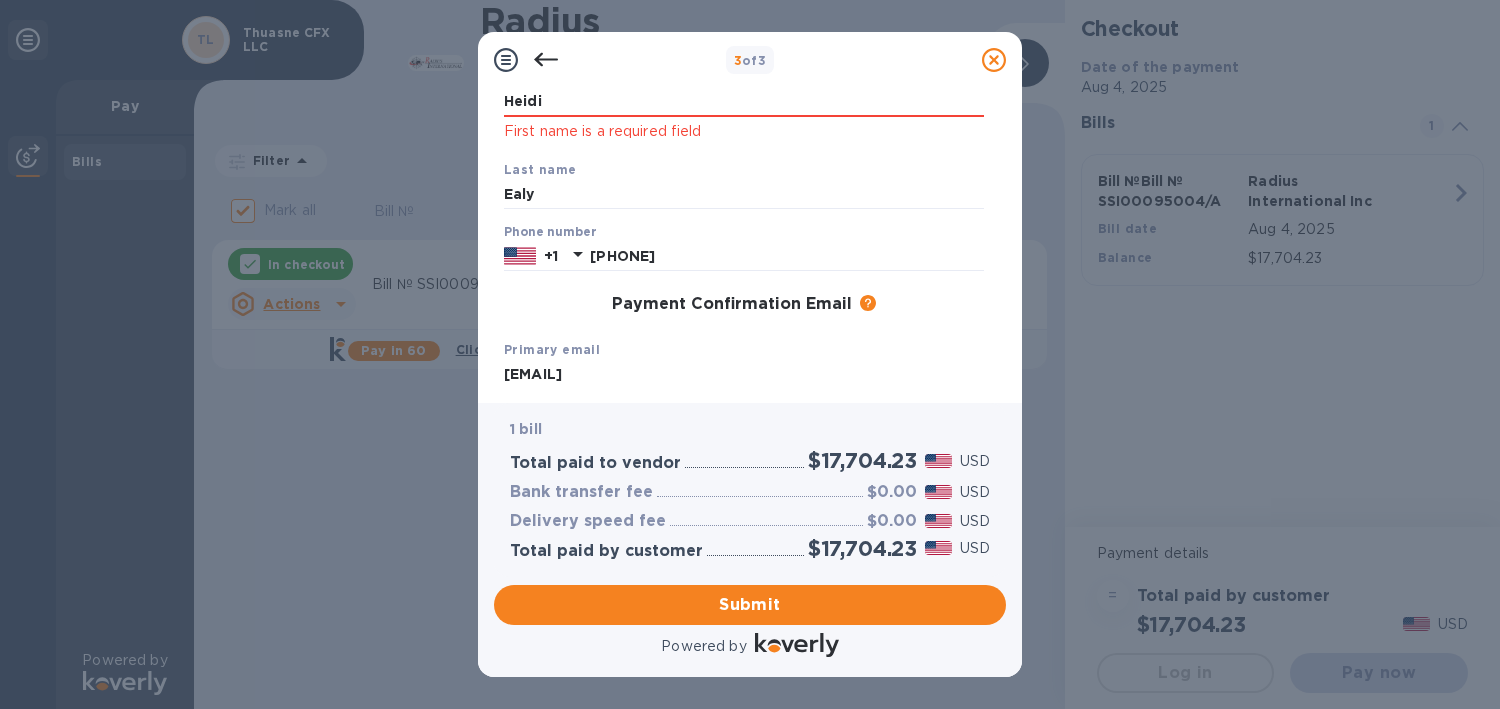 scroll, scrollTop: 300, scrollLeft: 0, axis: vertical 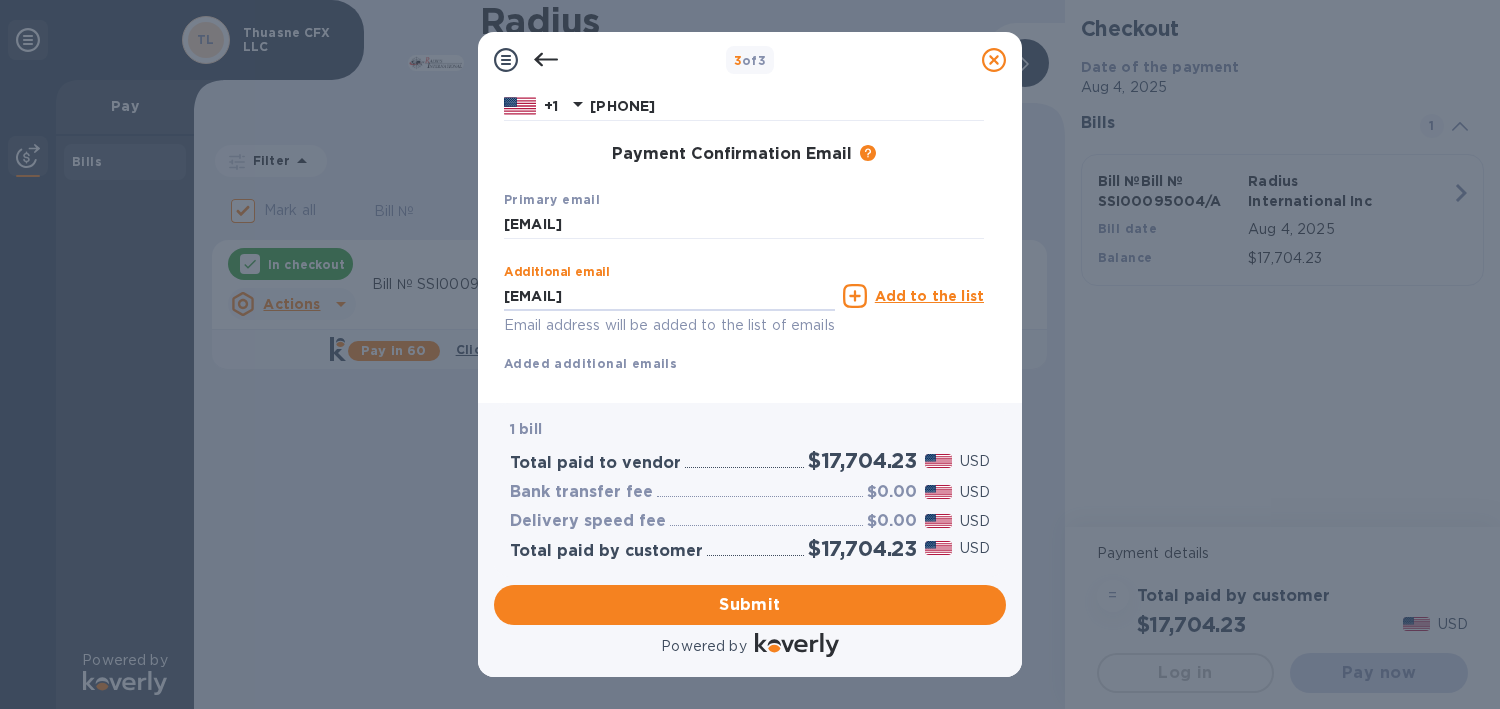 drag, startPoint x: 704, startPoint y: 300, endPoint x: 462, endPoint y: 301, distance: 242.00206 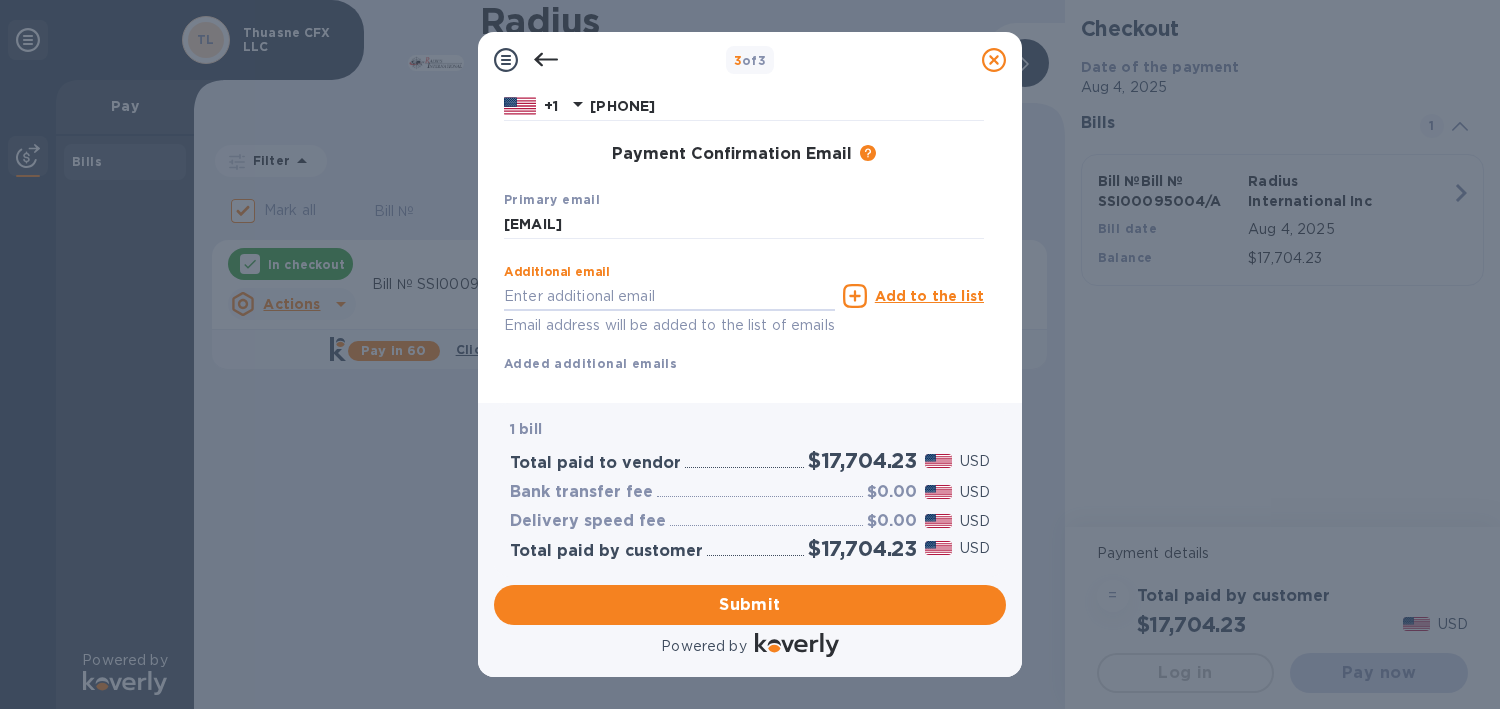 type 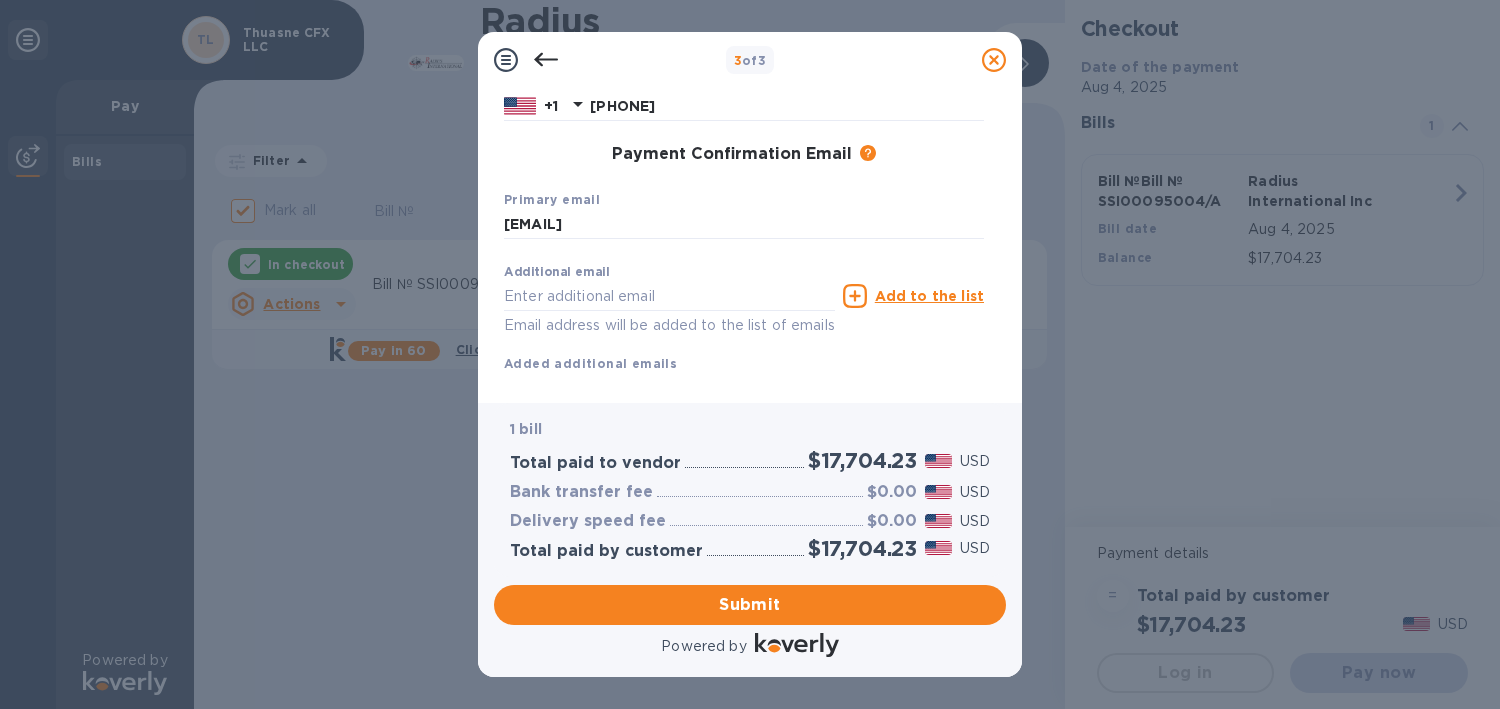 click on "Additional email Email address will be added to the list of emails Add to the list Added additional emails" at bounding box center [744, 314] 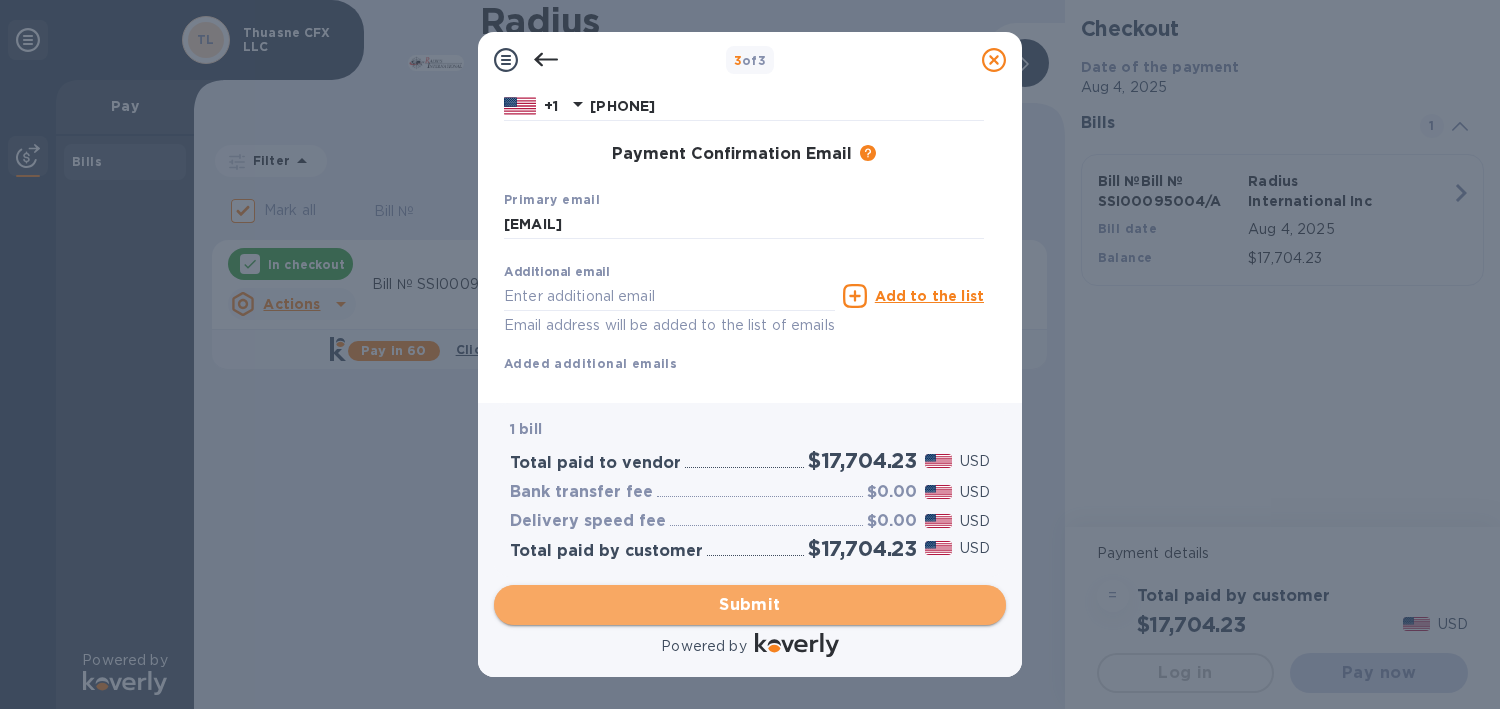 click on "Submit" at bounding box center [750, 605] 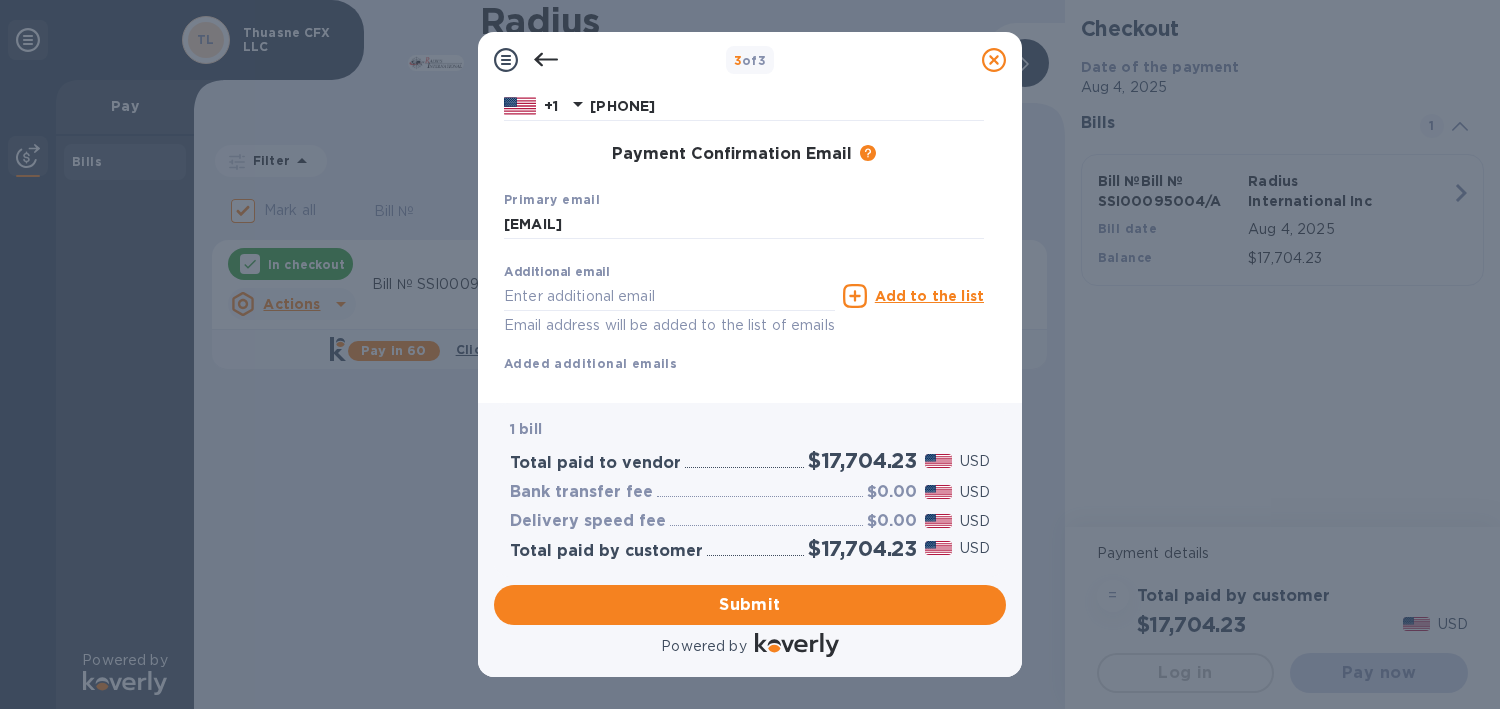 scroll, scrollTop: 0, scrollLeft: 0, axis: both 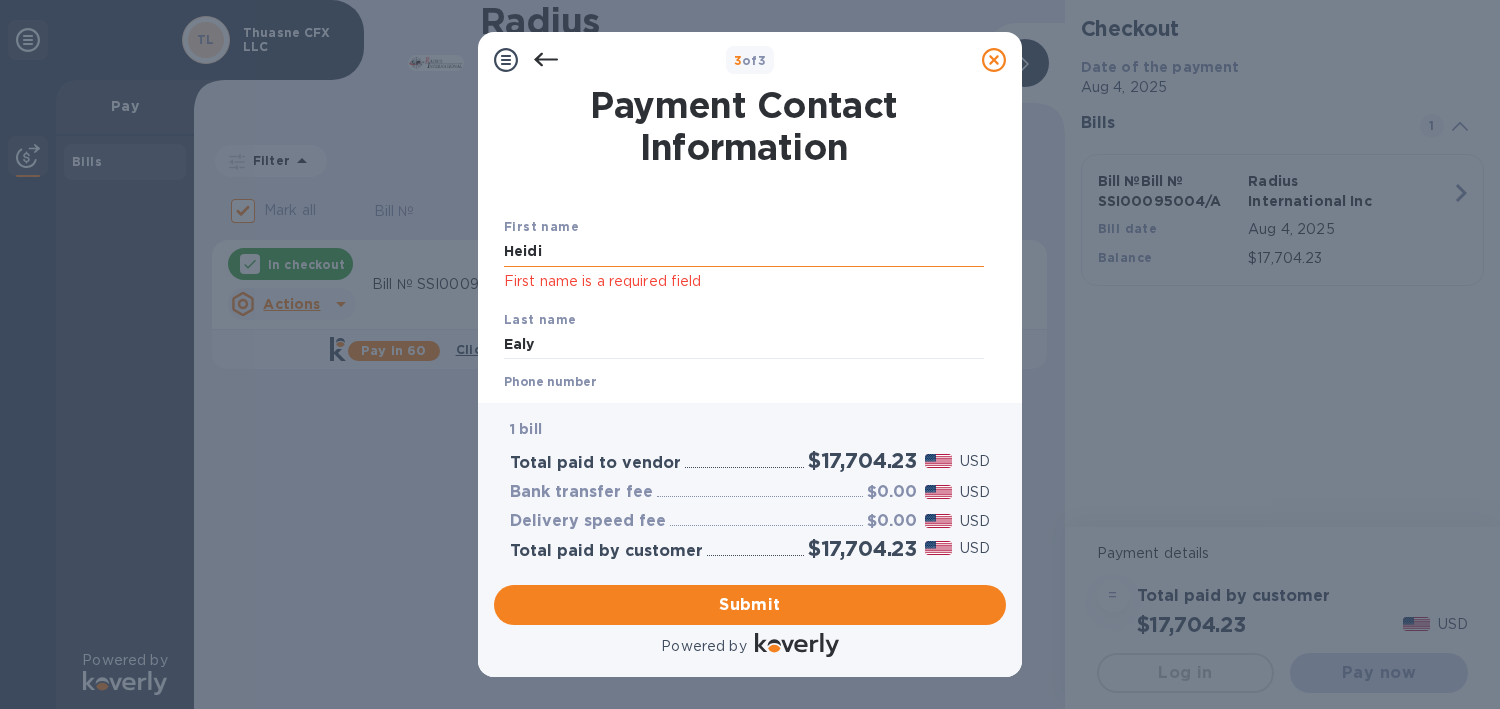 click on "Heidi" at bounding box center [744, 252] 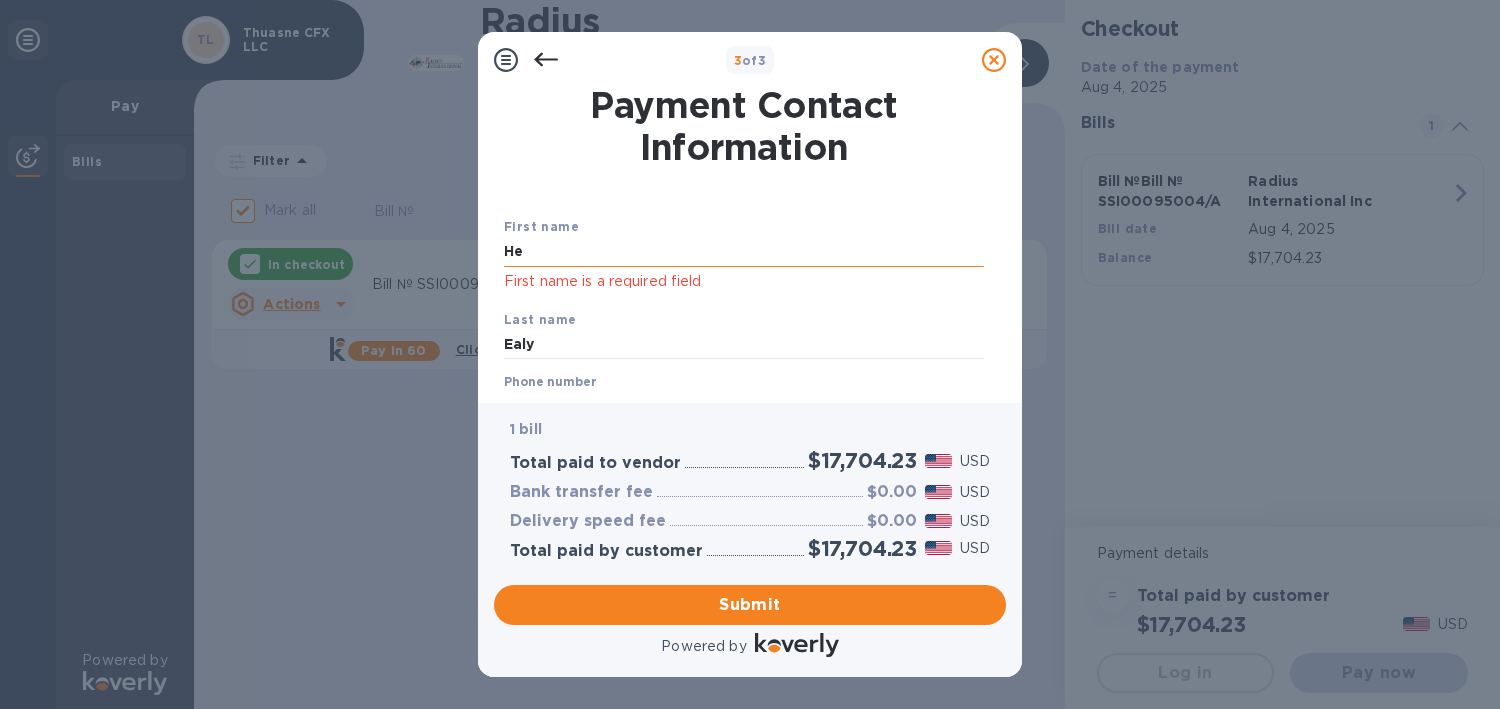 type on "H" 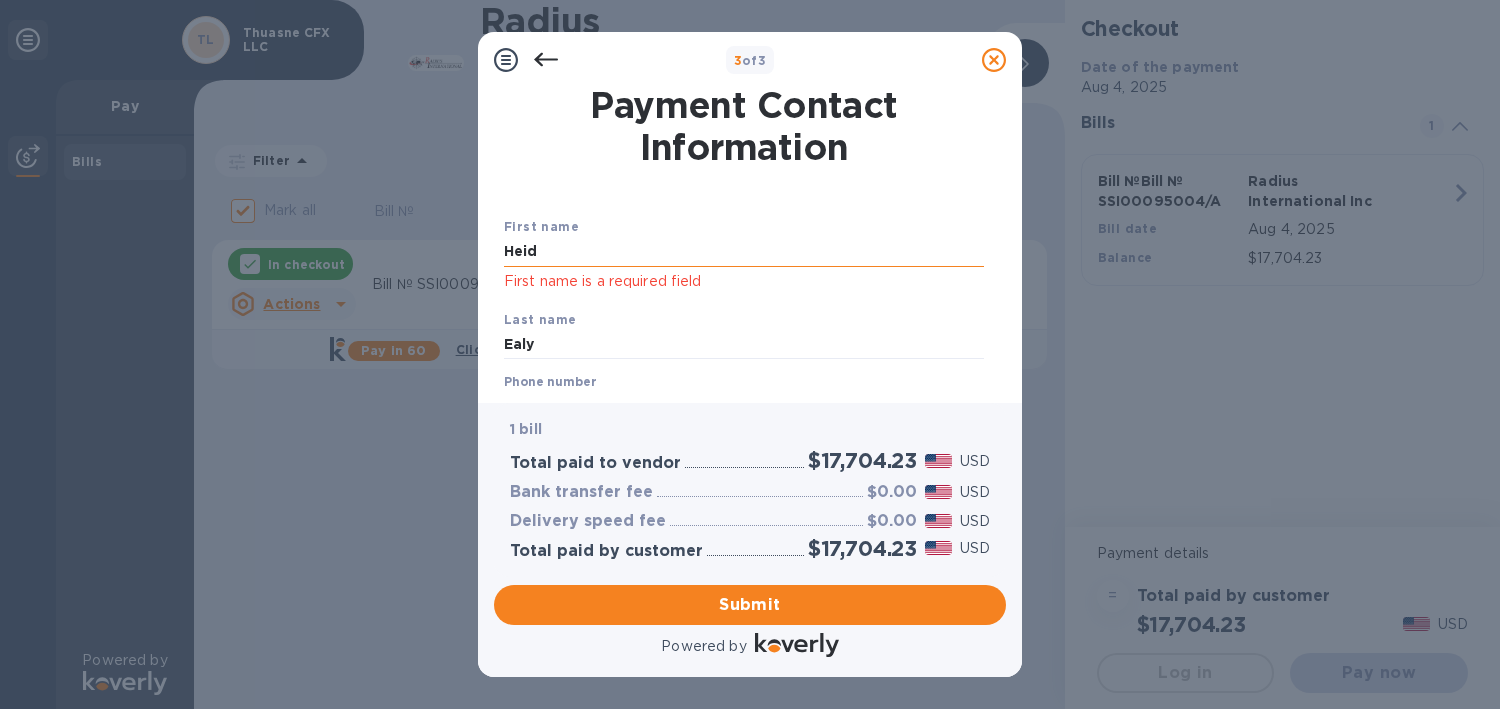type on "Heidi" 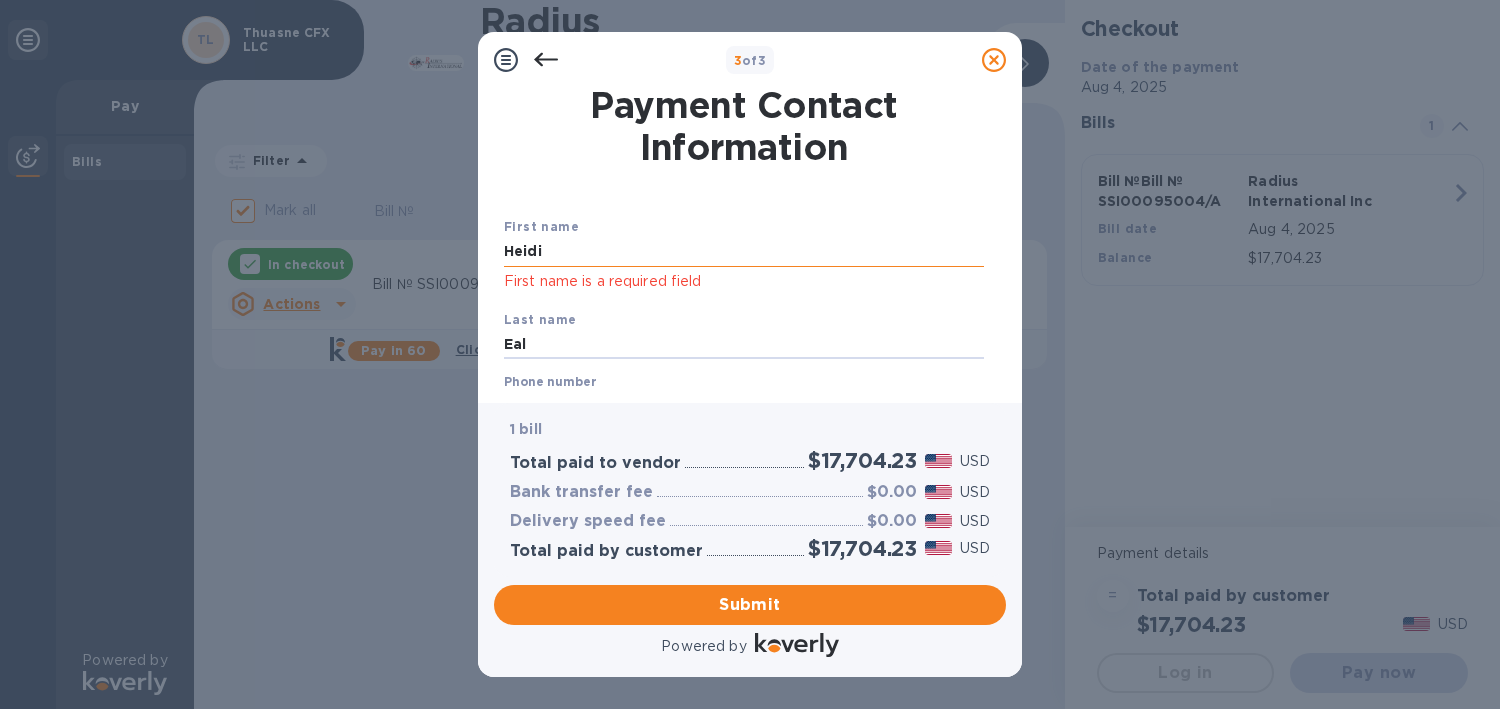 type on "Ealy" 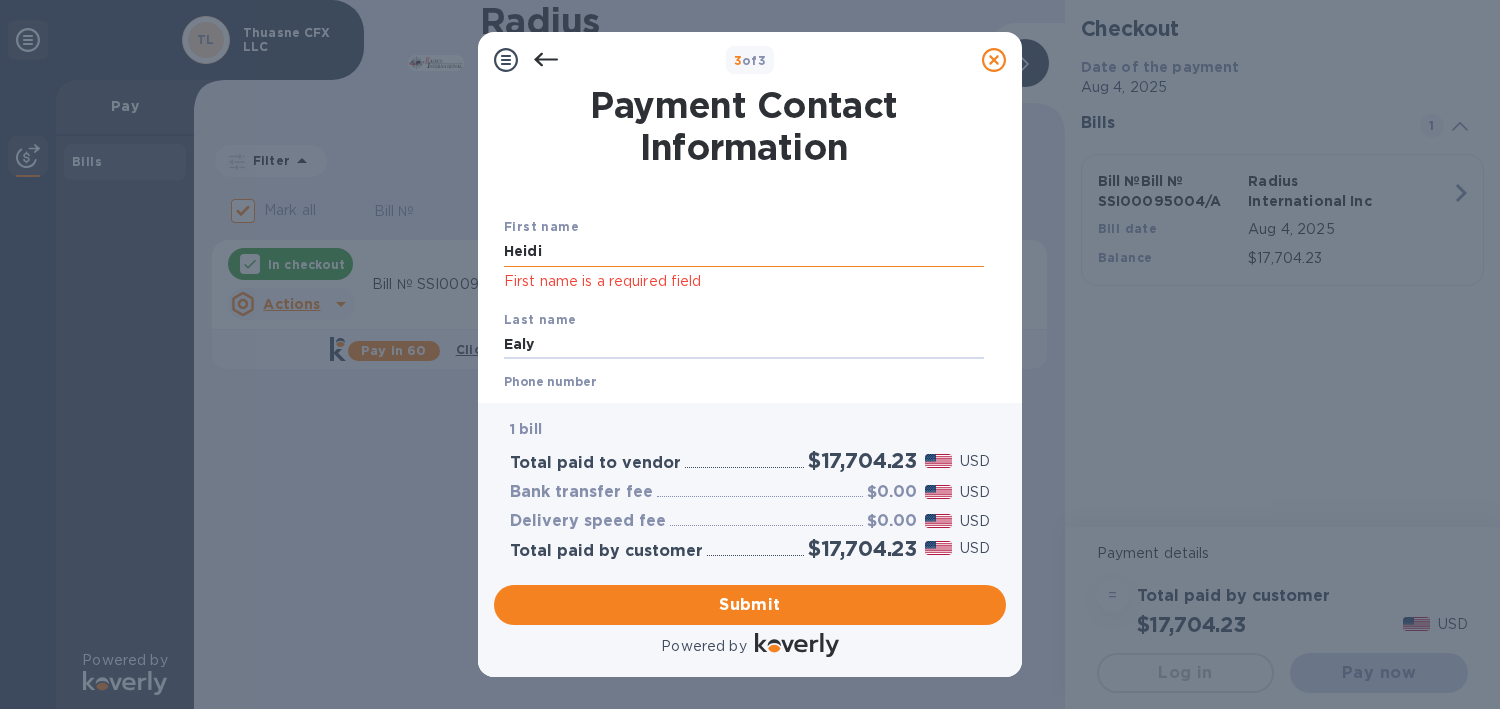 scroll, scrollTop: 172, scrollLeft: 0, axis: vertical 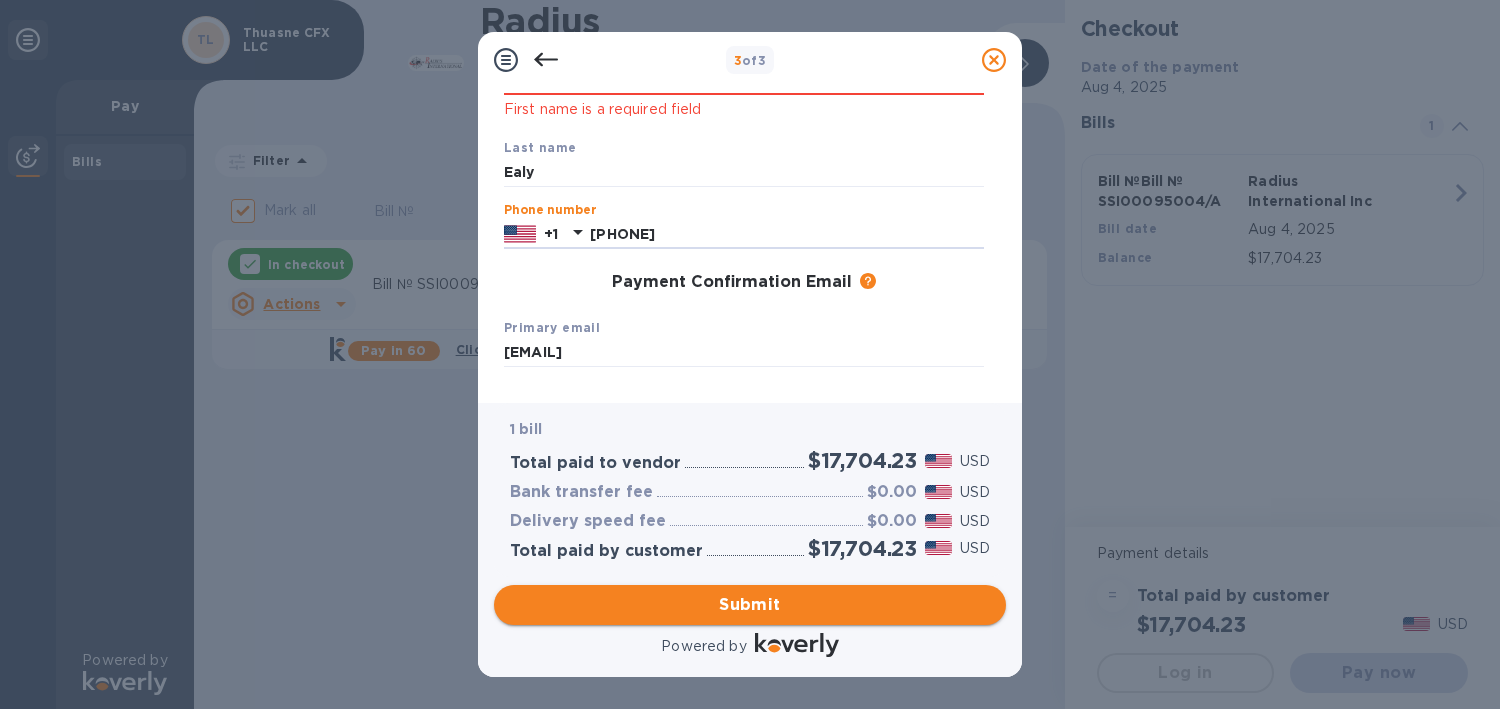 click on "Submit" at bounding box center (750, 605) 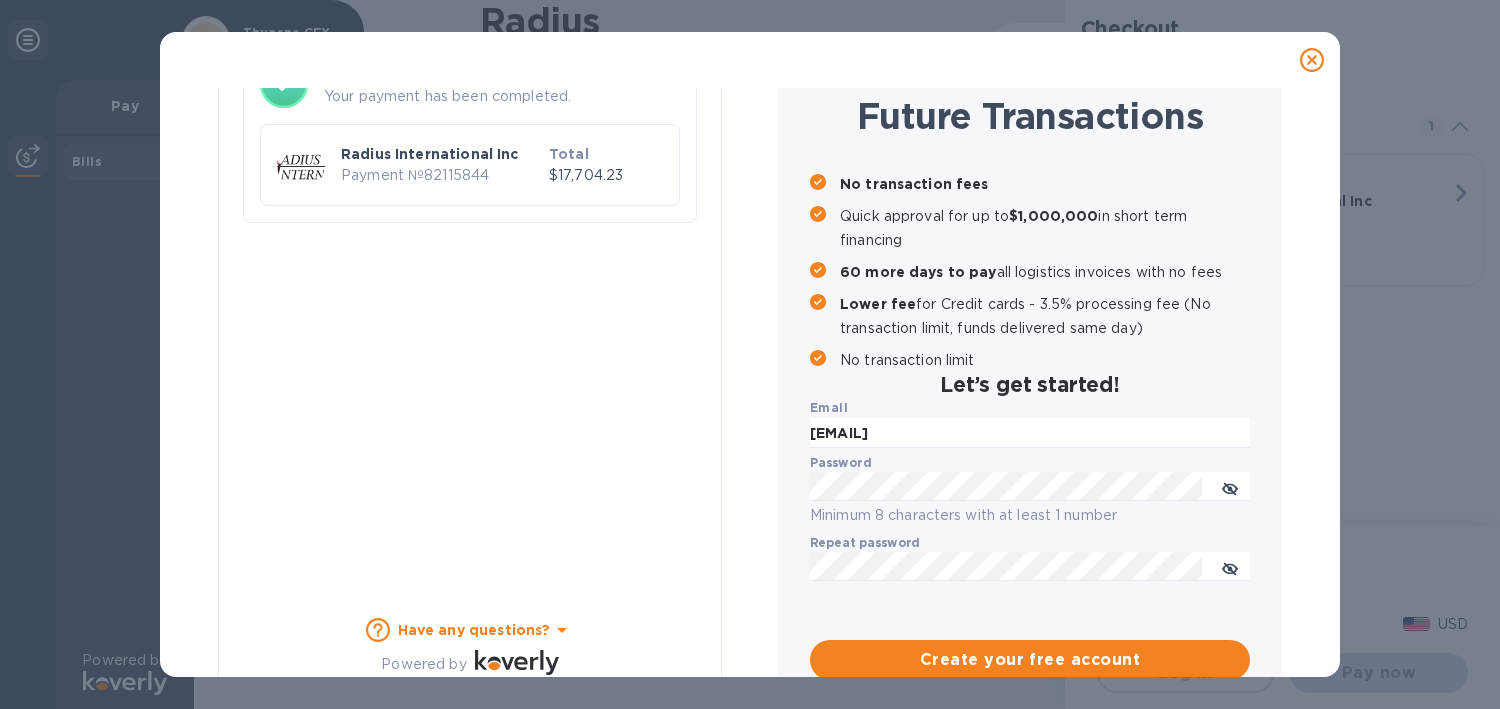 checkbox on "false" 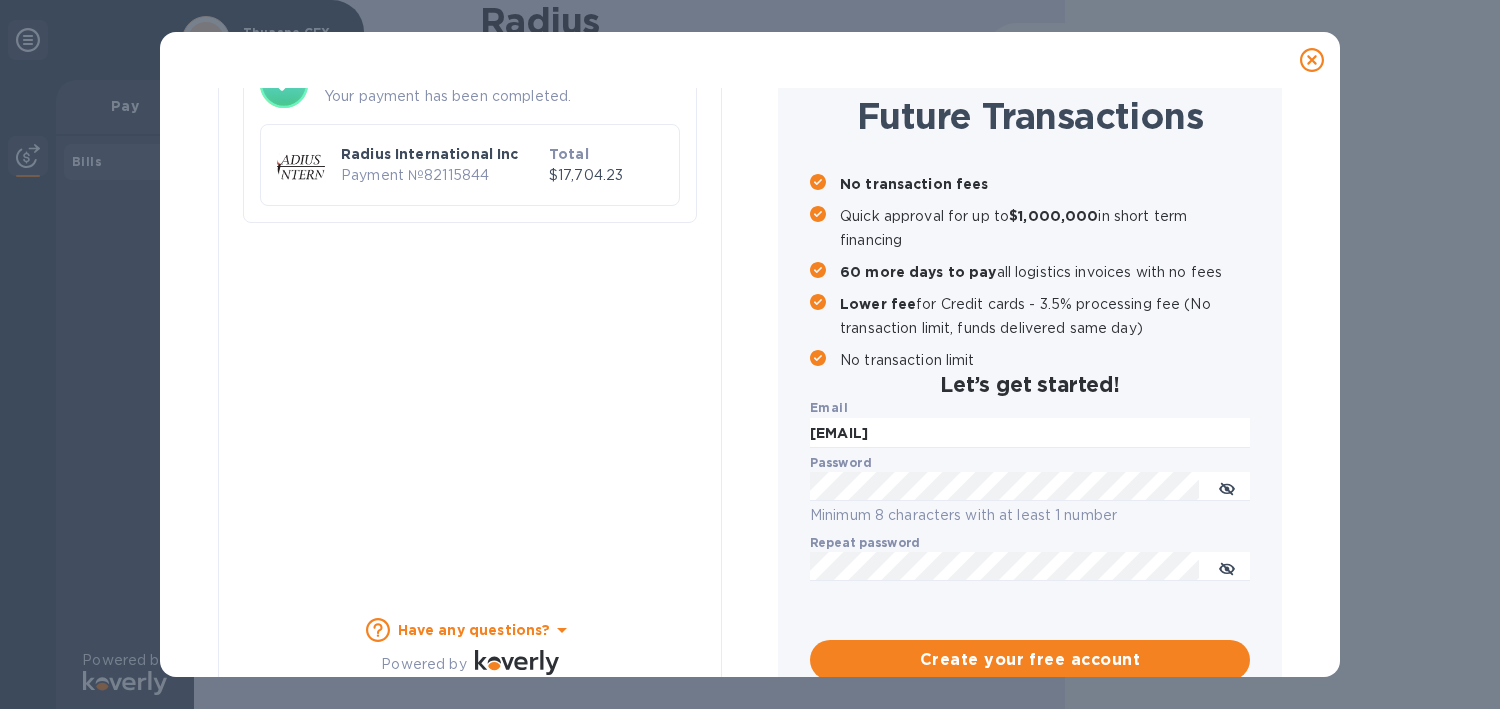 click on "Payment Result Success Your payment has been completed. Radius International Inc Payment № 82115844 Total $[AMOUNT] Have any questions? Powered by Create an Account and Unlock Fee Savings on Future Transactions No transaction fees Quick approval for up to $[AMOUNT] in short term financing 60 more days to pay all logistics invoices with no fees Lower fee for Credit cards - 3.5% processing fee (No transaction limit, funds delivered same day) No transaction limit Let’s get started! Email [EMAIL] Password Minimum 8 characters with at least 1 number Repeat password ​ Create your free account" at bounding box center [750, 312] 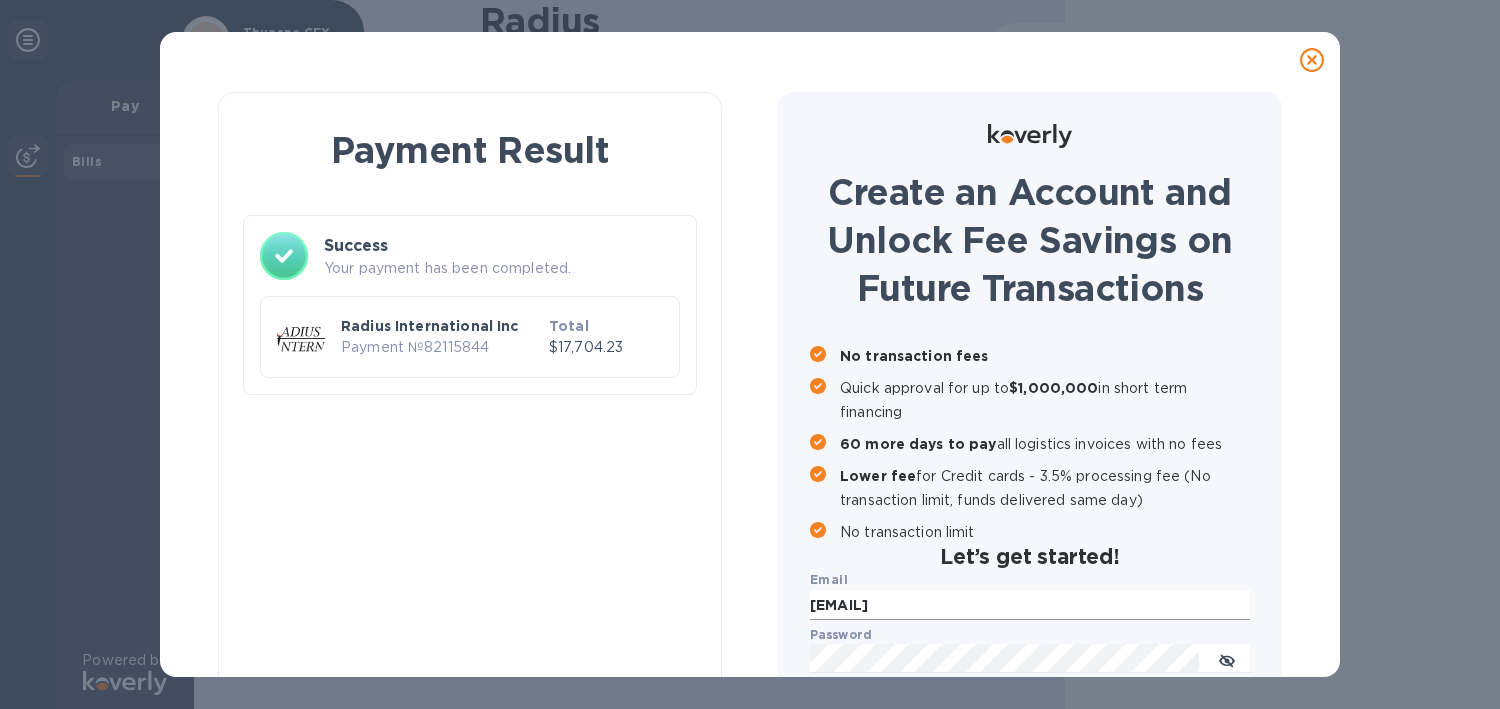 click on "[EMAIL]" at bounding box center [1030, 605] 